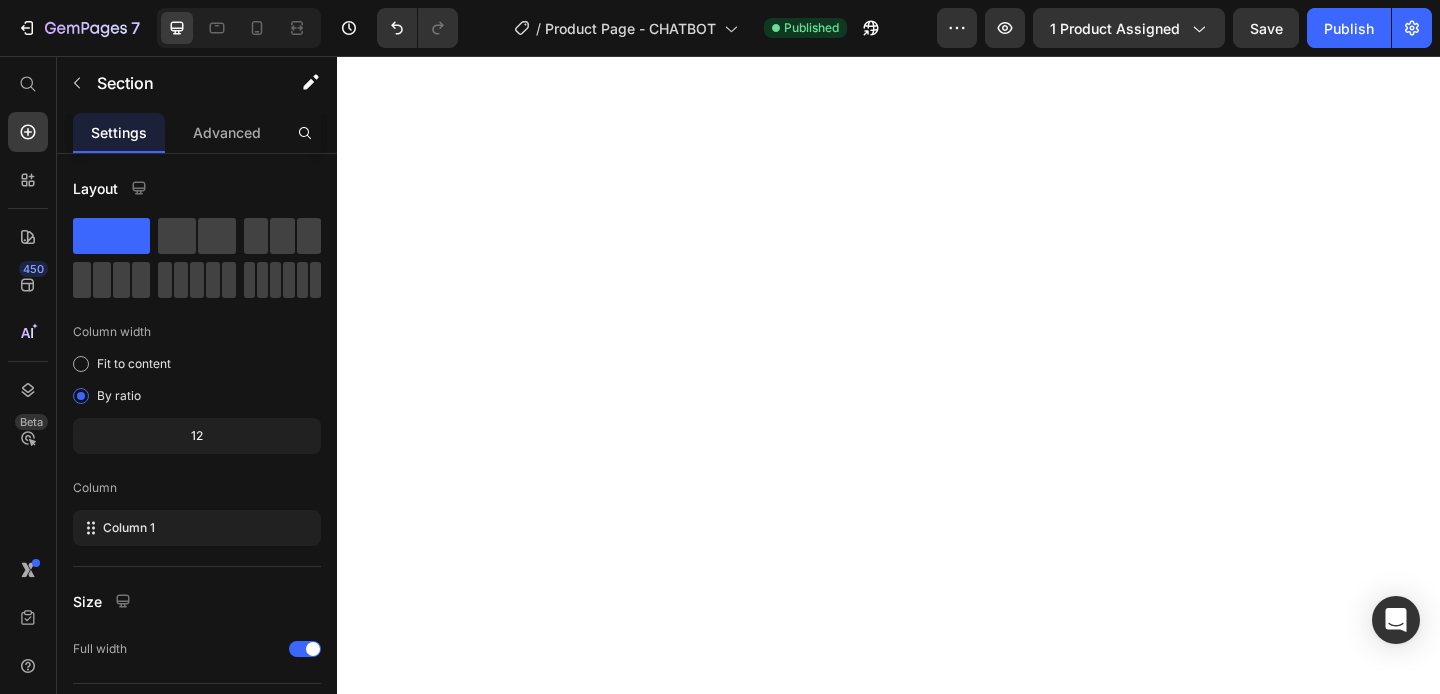 scroll, scrollTop: 0, scrollLeft: 0, axis: both 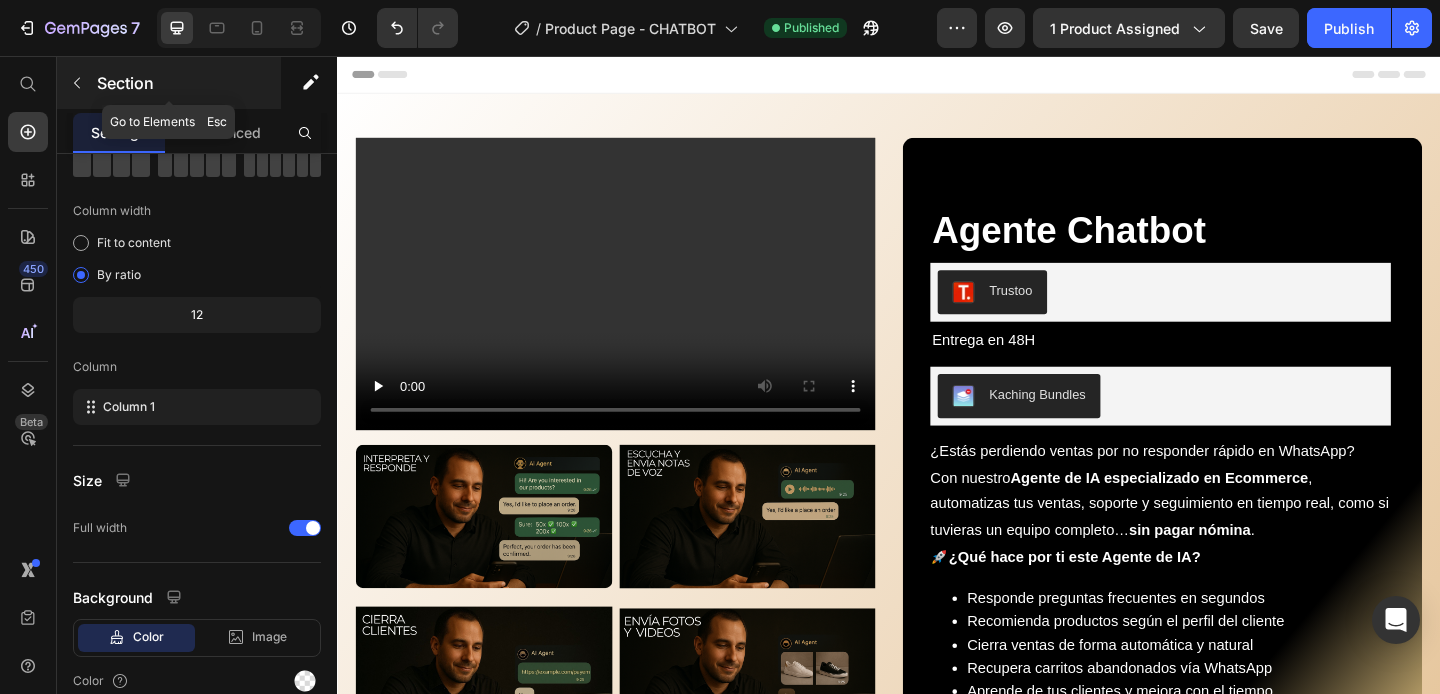 click 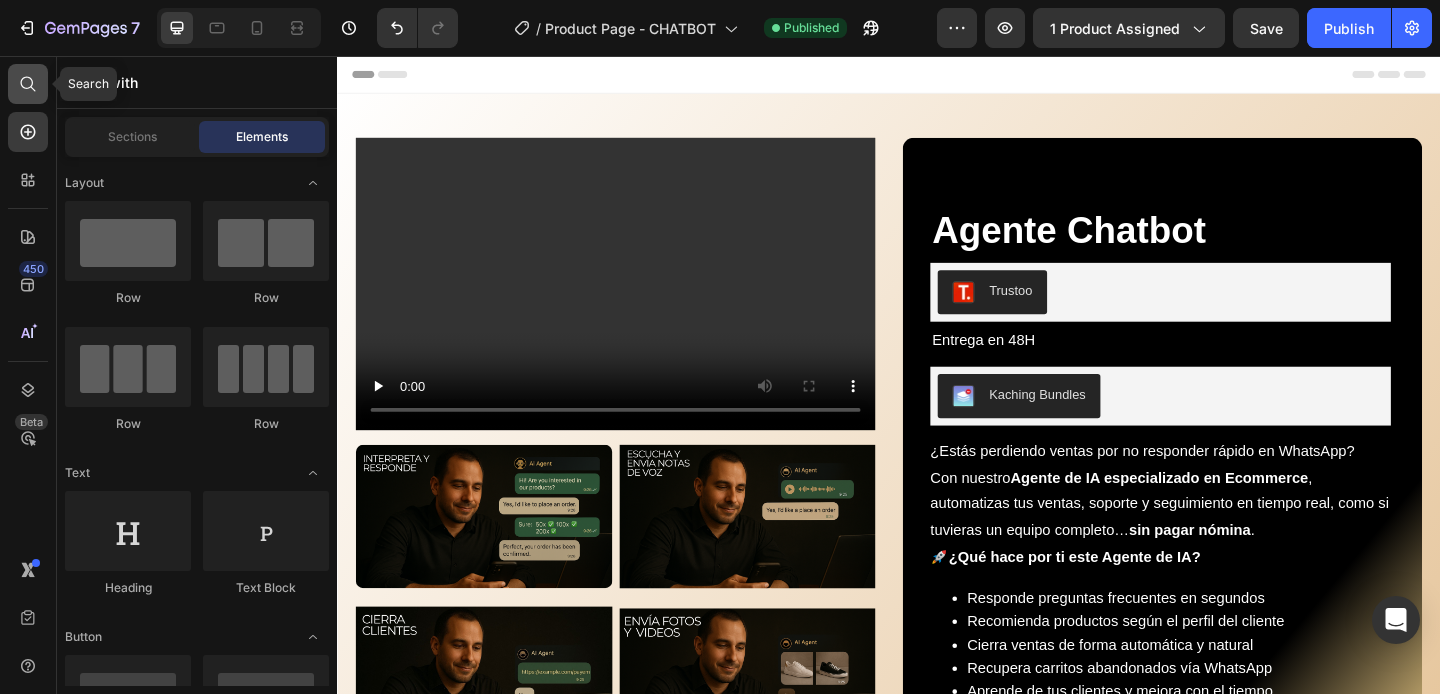click 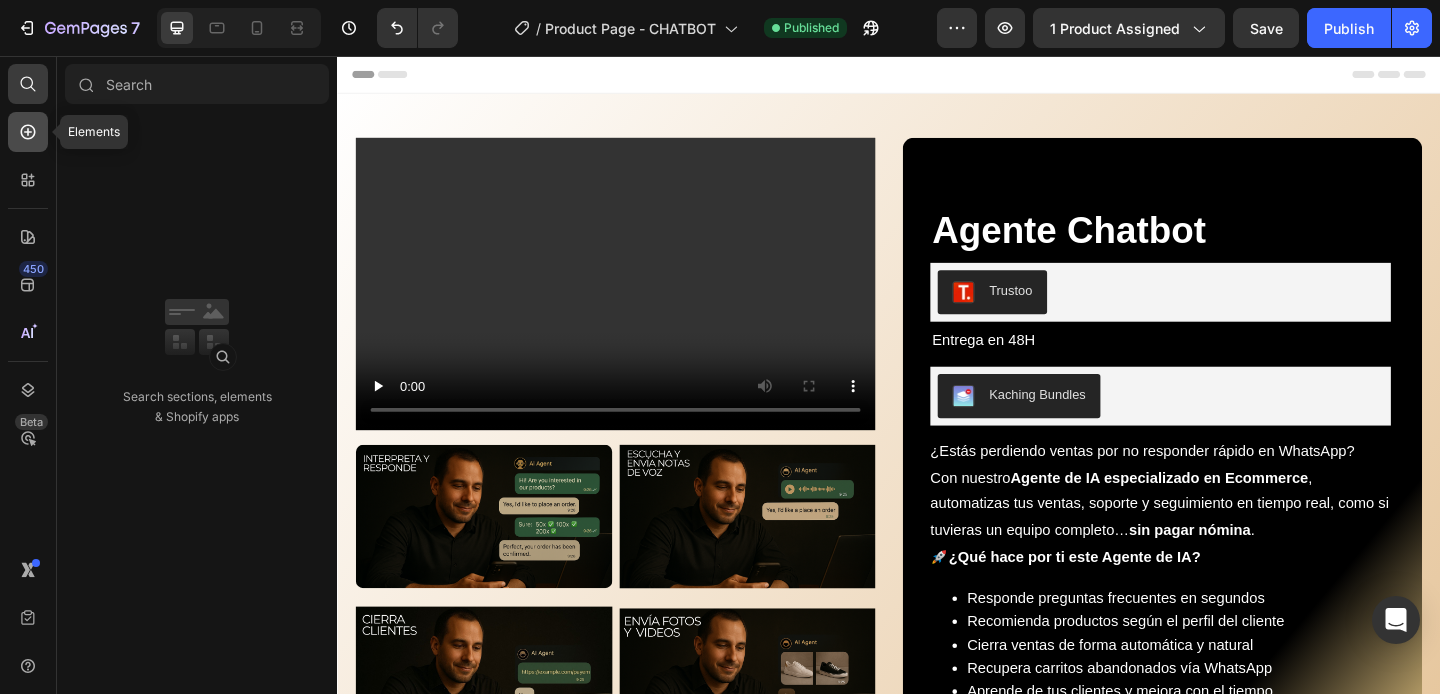 click 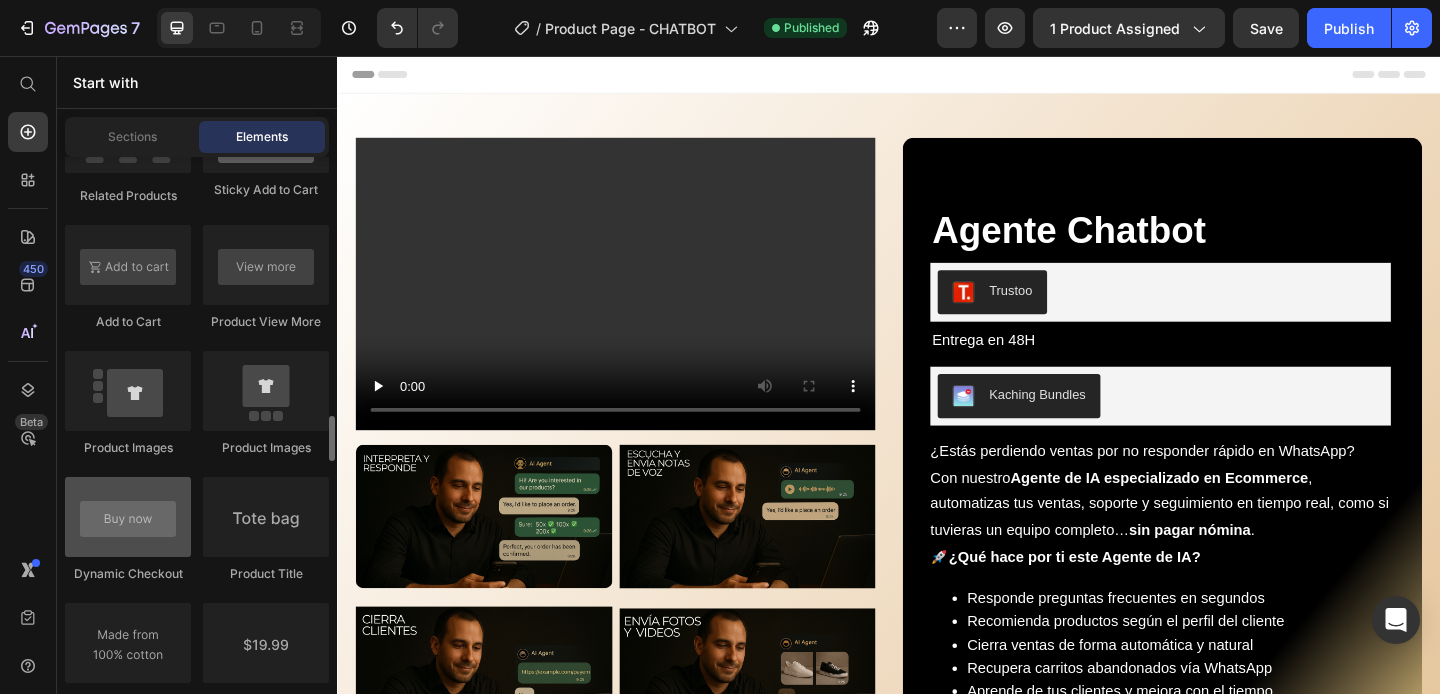 scroll, scrollTop: 2986, scrollLeft: 0, axis: vertical 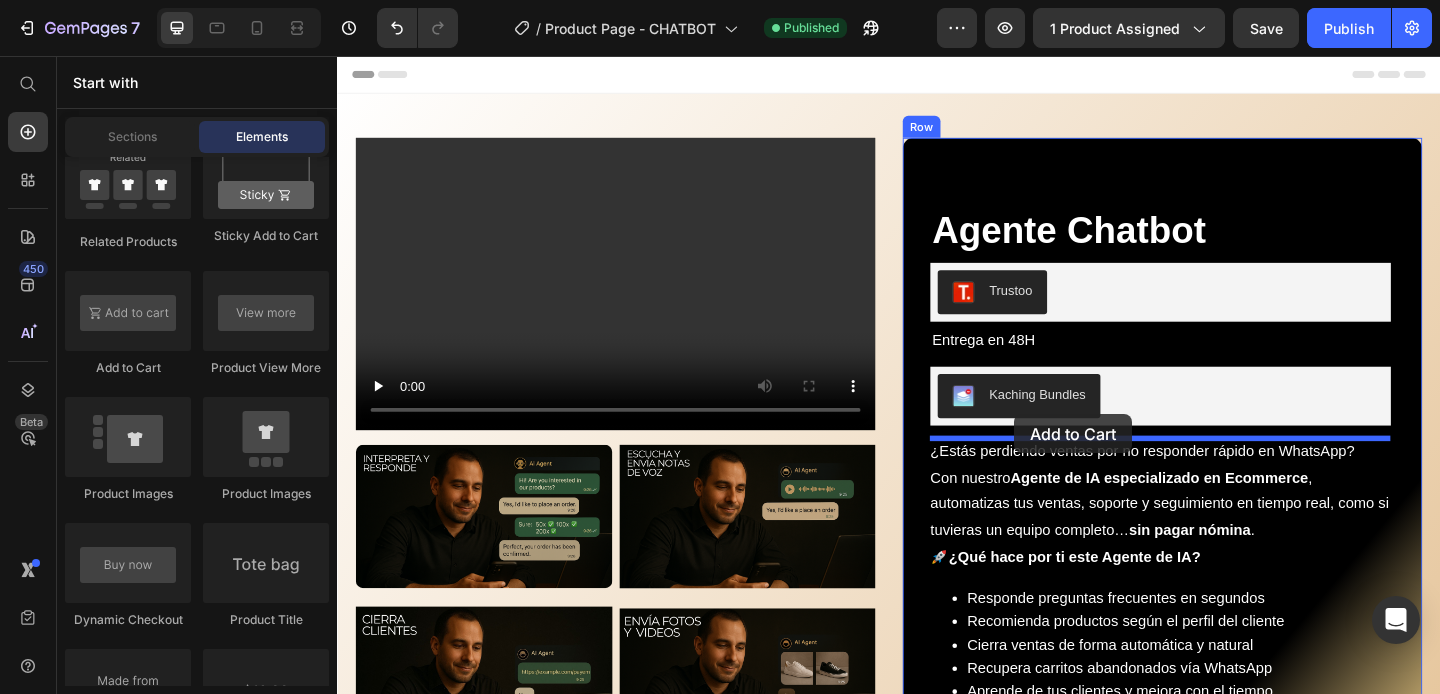 drag, startPoint x: 472, startPoint y: 402, endPoint x: 1073, endPoint y: 446, distance: 602.6085 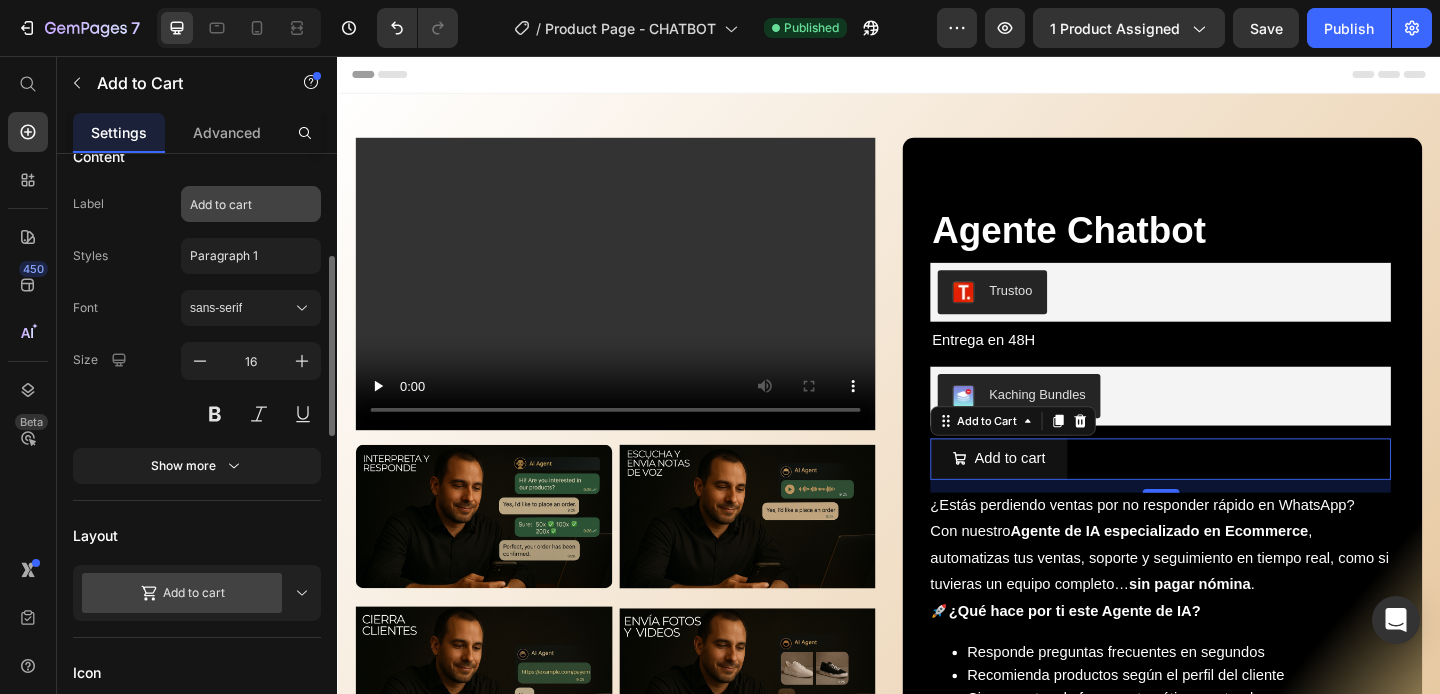scroll, scrollTop: 227, scrollLeft: 0, axis: vertical 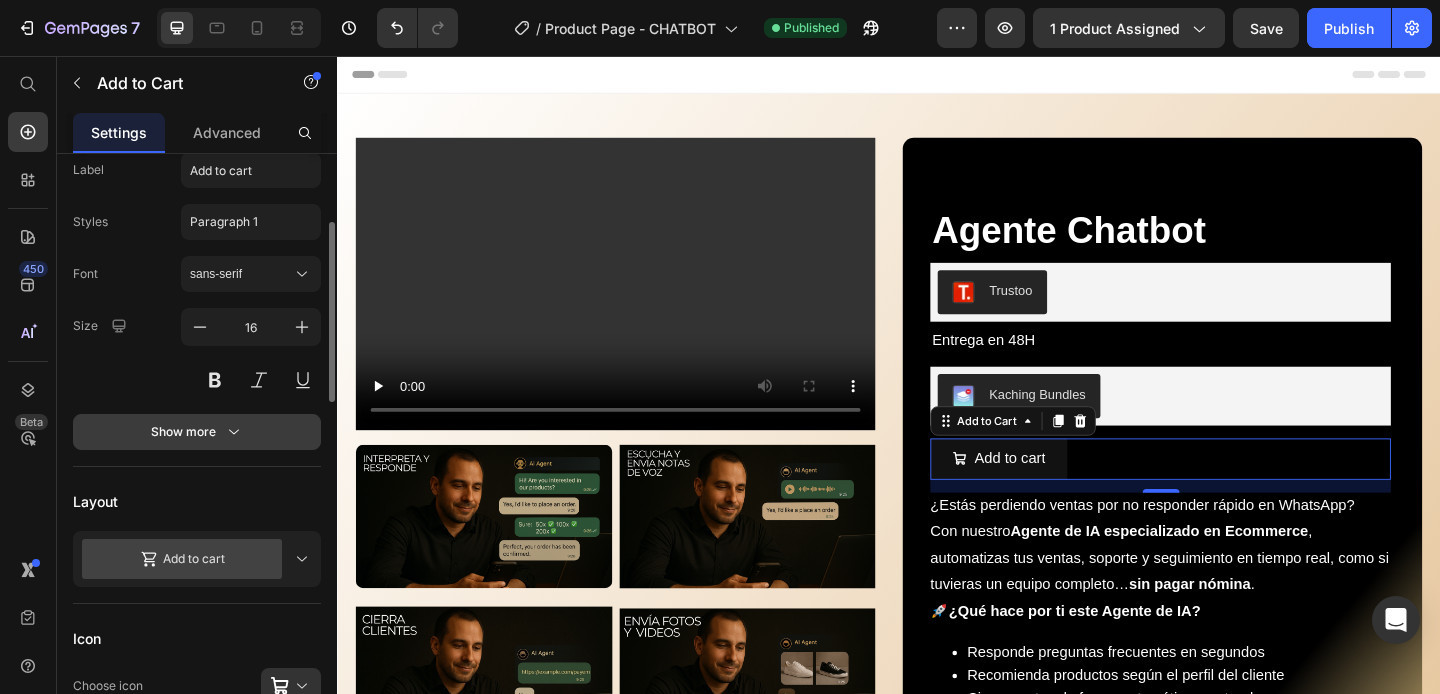 click on "Show more" at bounding box center [197, 432] 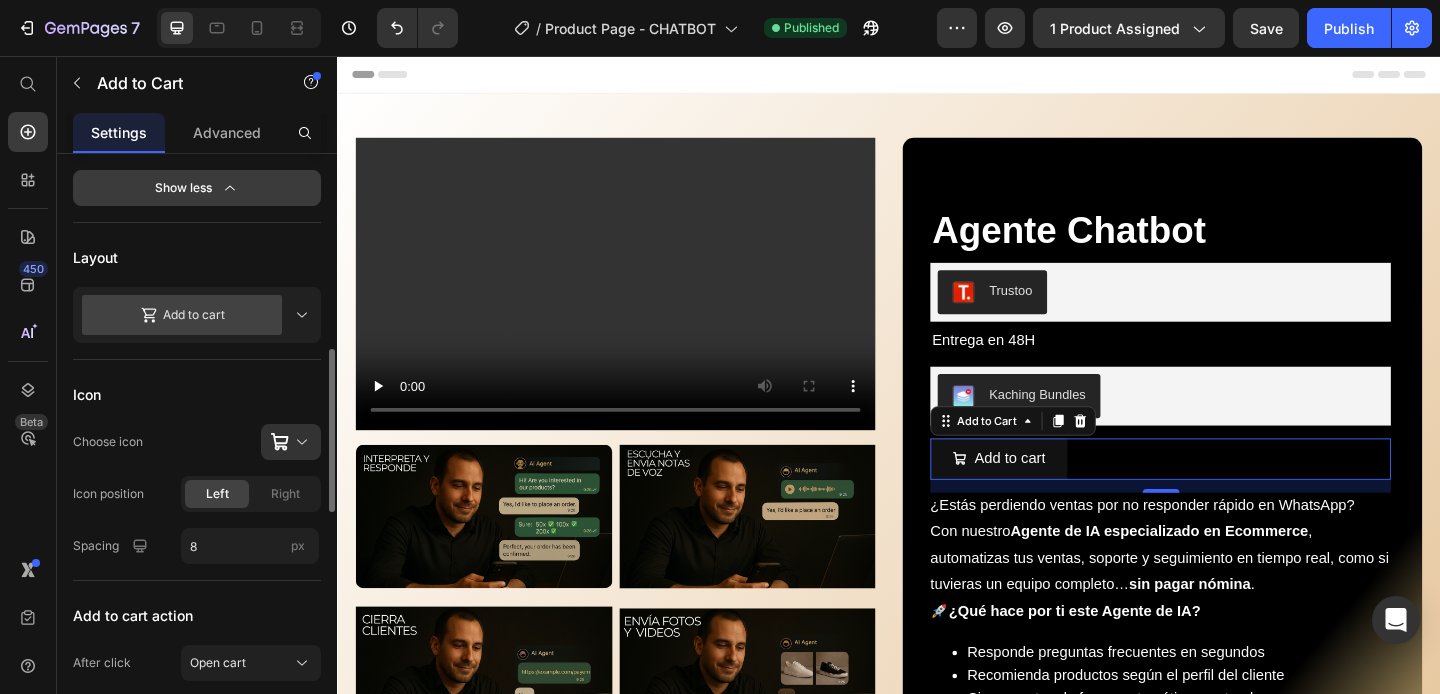 scroll, scrollTop: 692, scrollLeft: 0, axis: vertical 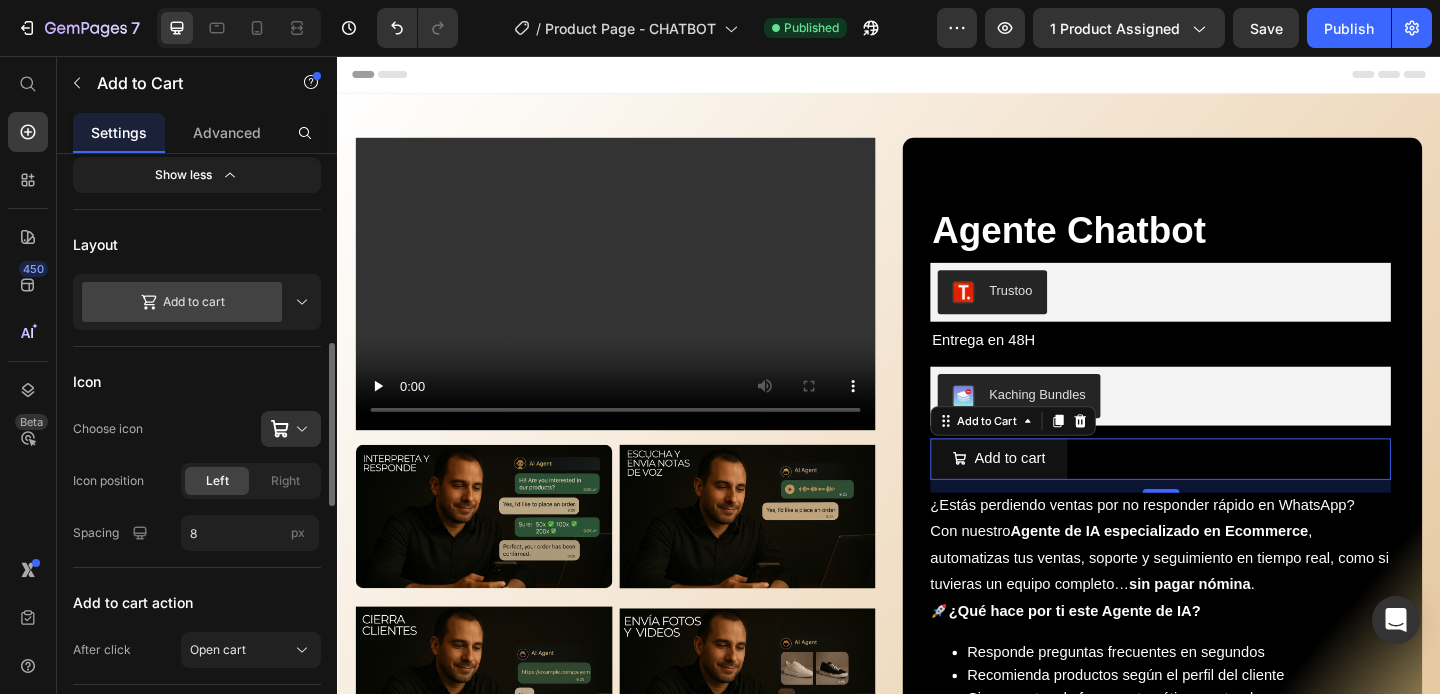 click 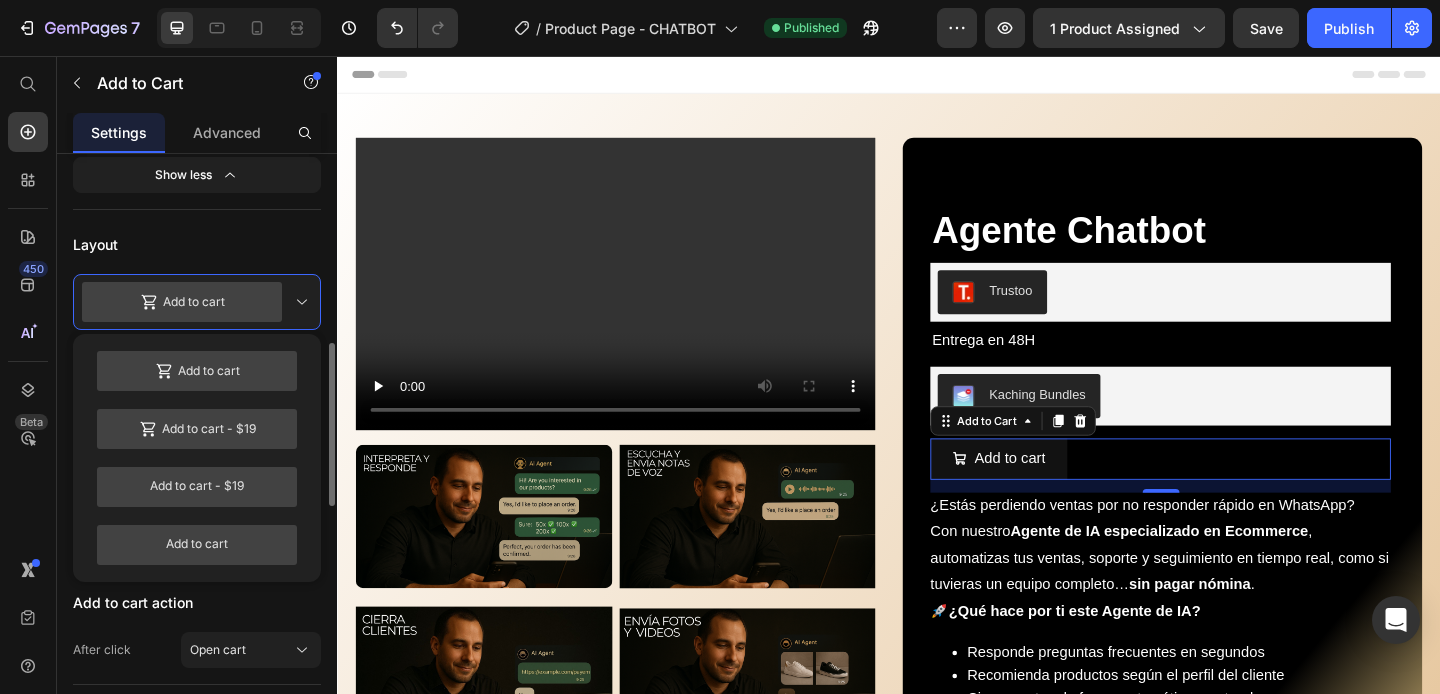 click 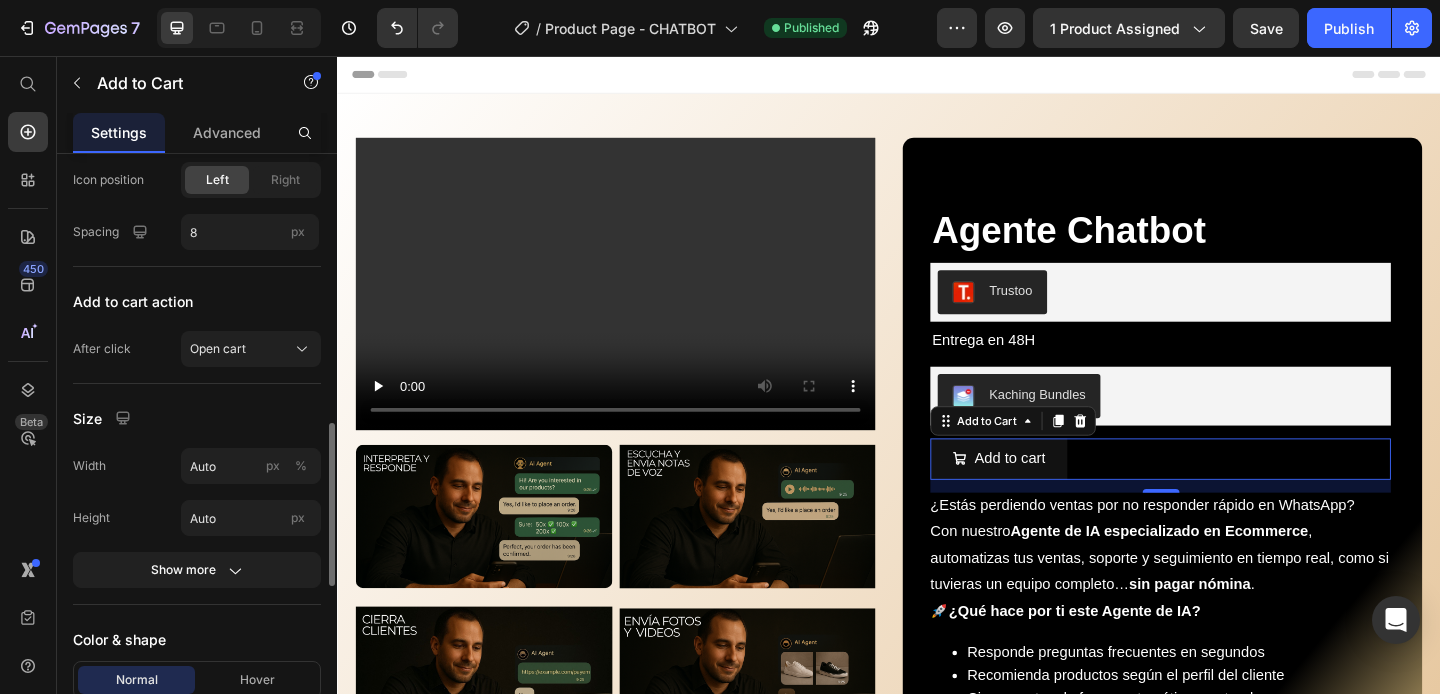 scroll, scrollTop: 1031, scrollLeft: 0, axis: vertical 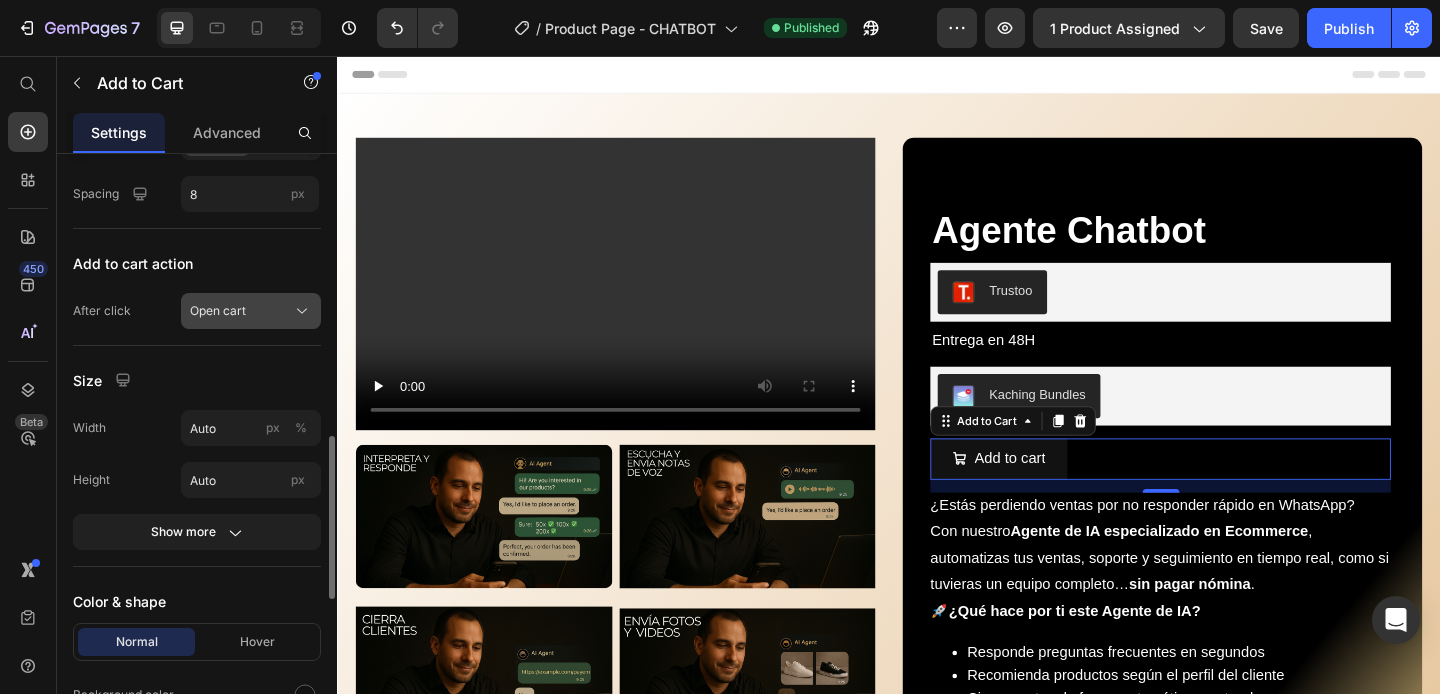 click on "Open cart" 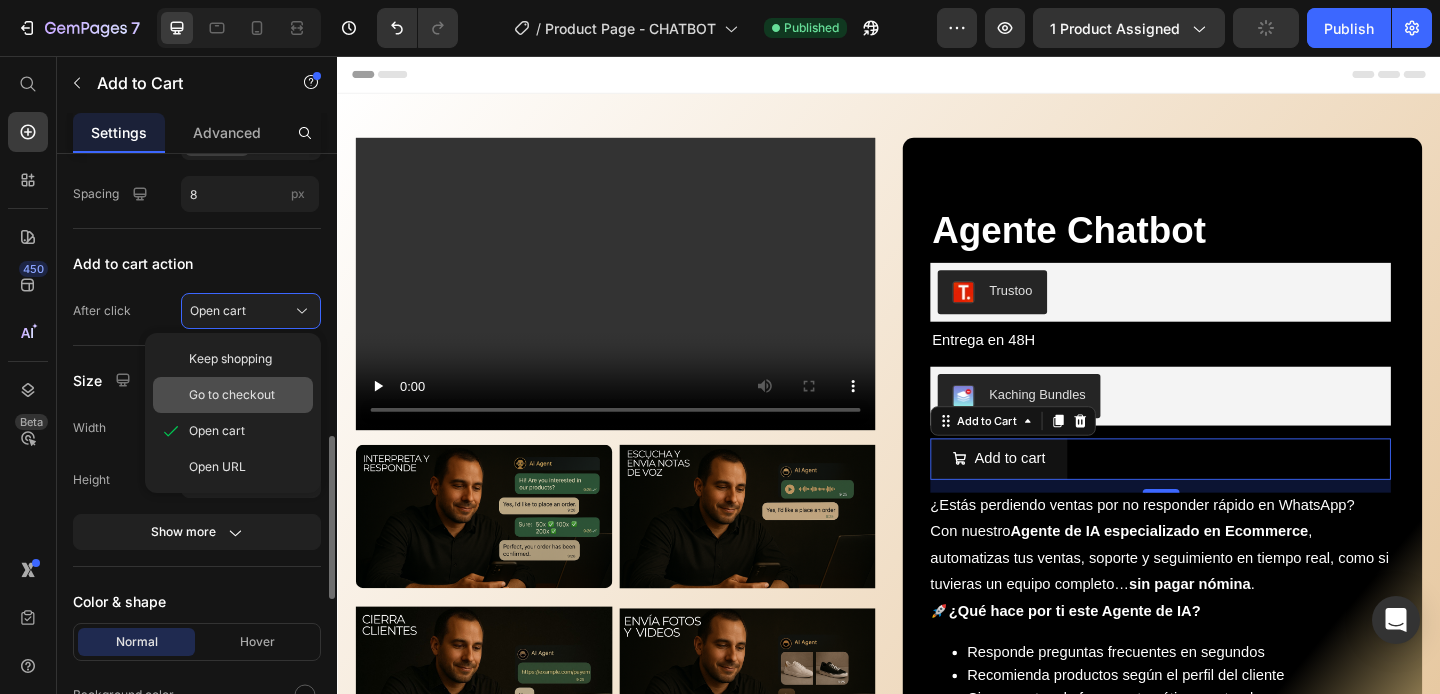 click on "Go to checkout" at bounding box center [232, 395] 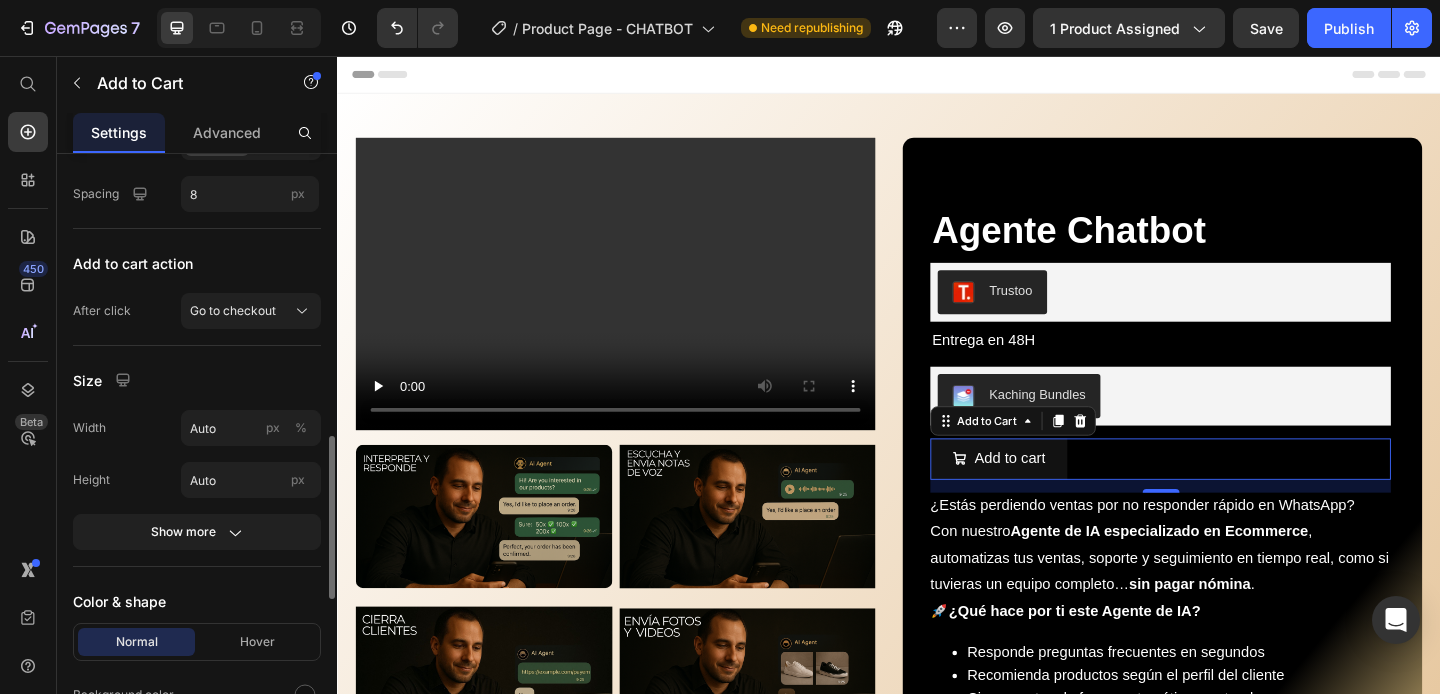 click on "Product Source Agente Chatbot  You can manage it in   Product element  Content Label Add to cart Styles Paragraph 1 Font sans-serif Size 16 Font weight Normal Line height 180 px % Letter spacing Auto px Transform
AA Aa aa Show less Layout
Add to cart Icon Choose icon
Icon position Left Right Spacing 8 px Add to cart action After click Go to checkout Size Width Auto px % Height Auto px Show more Color & shape Normal Hover Background color Text color Border Corner Shadow Out of stock button Message Out of stock Custom style Align" at bounding box center (197, 163) 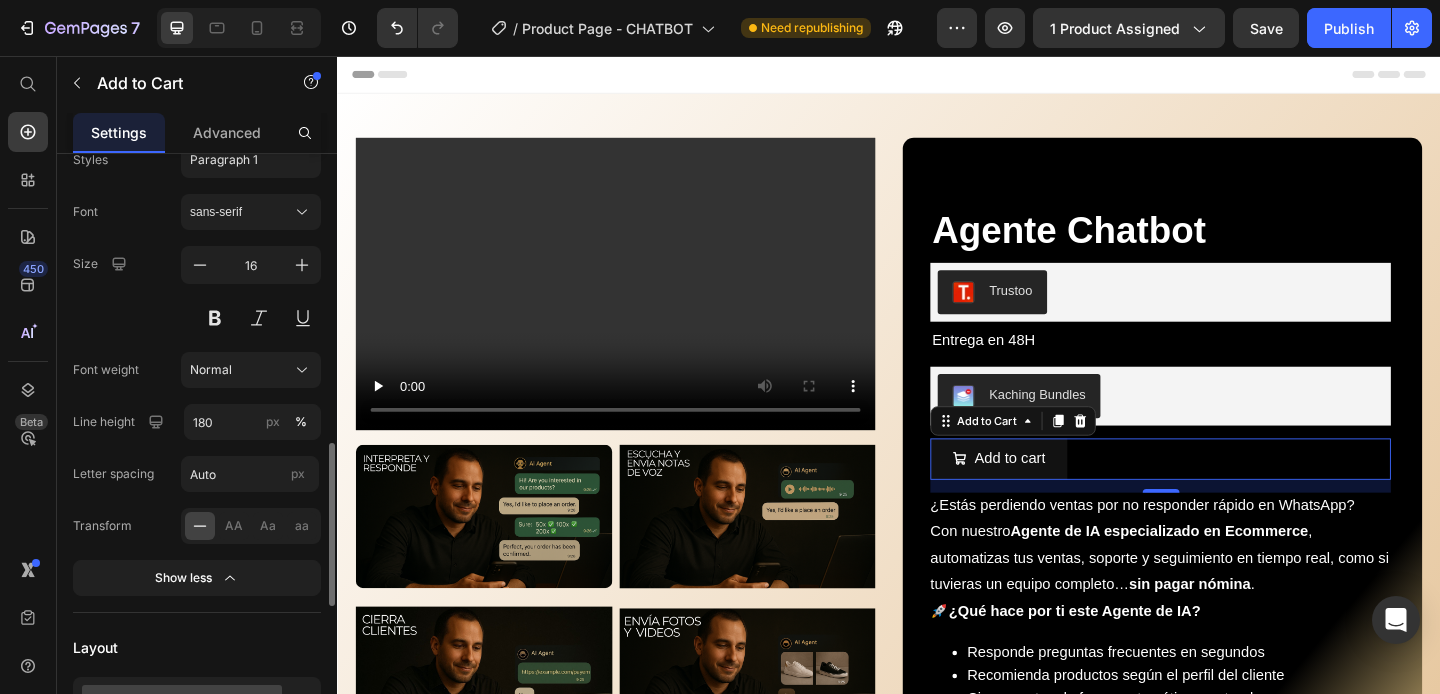 scroll, scrollTop: 0, scrollLeft: 0, axis: both 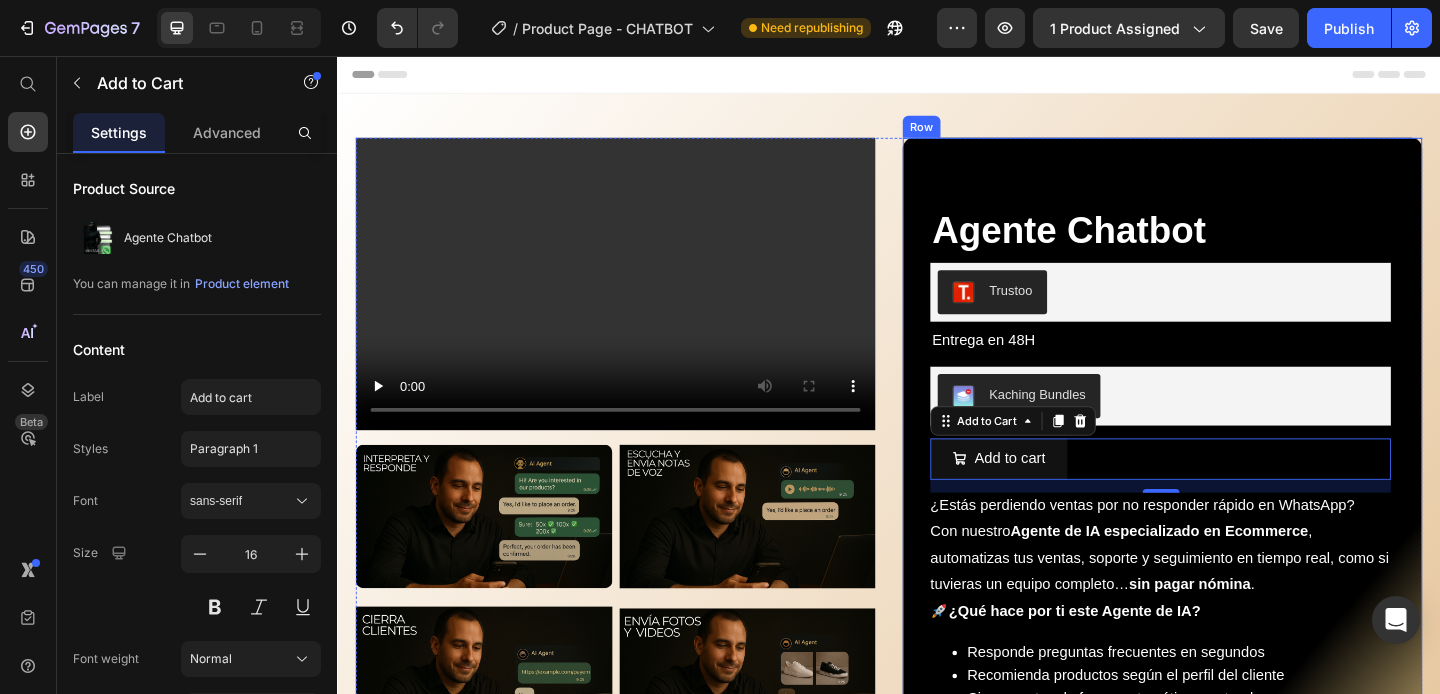 click on "Video
Image Image Image Image
Carousel Image Image Image Image Row Agente Chatbot Product Title Trustoo Trustoo Entrega en 48H Text Block Kaching Bundles Kaching Bundles
Add to cart Add to Cart   14 ¿Estás perdiendo ventas por no responder rápido en WhatsApp?
Con nuestro  Agente de IA especializado en Ecommerce , automatizas tus ventas, soporte y seguimiento en tiempo real, como si tuvieras un equipo completo…  sin pagar nómina .
🚀  ¿Qué hace por ti este Agente de IA?
Responde preguntas frecuentes en segundos
Recomienda productos según el perfil del cliente
Cierra ventas de forma automática y natural
Recupera carritos abandonados vía WhatsApp
Aprende de tus clientes y mejora con el tiempo
Show more Product Description Row Row Product Row" at bounding box center [937, 517] 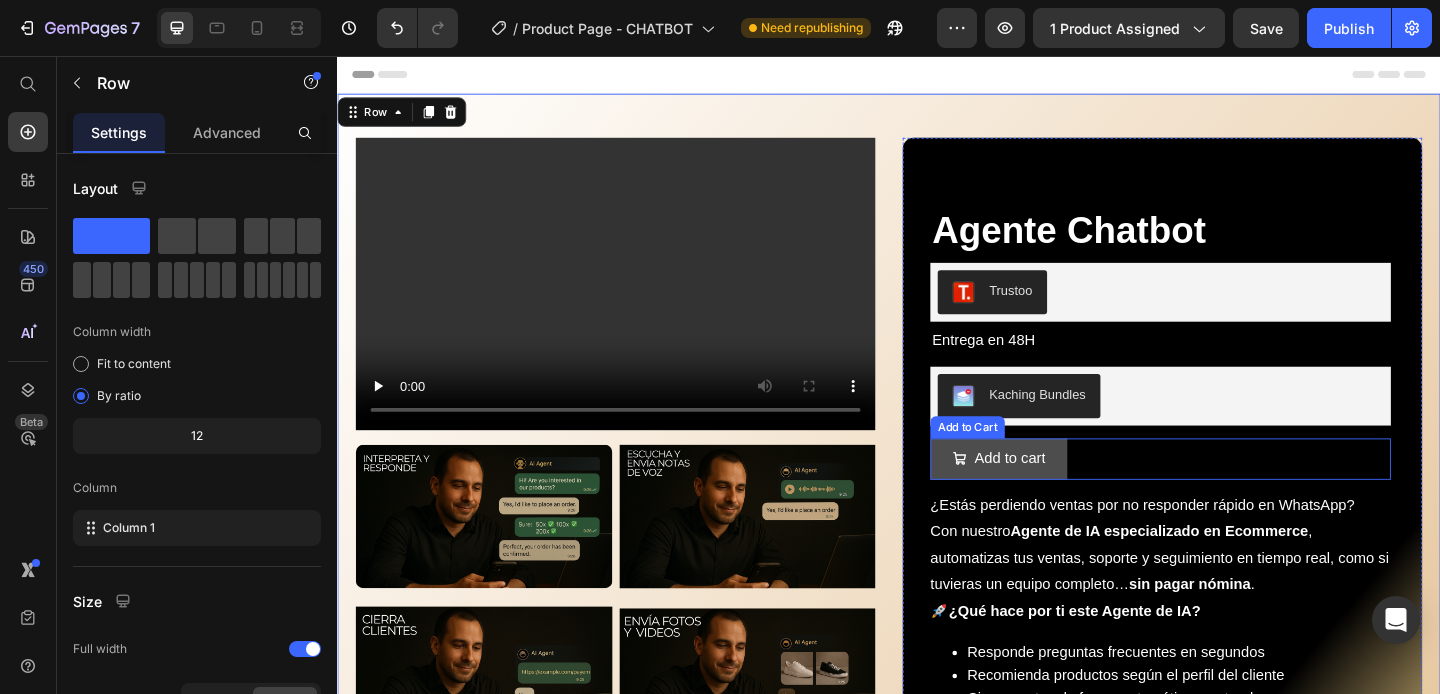 click on "Add to cart" at bounding box center [1056, 494] 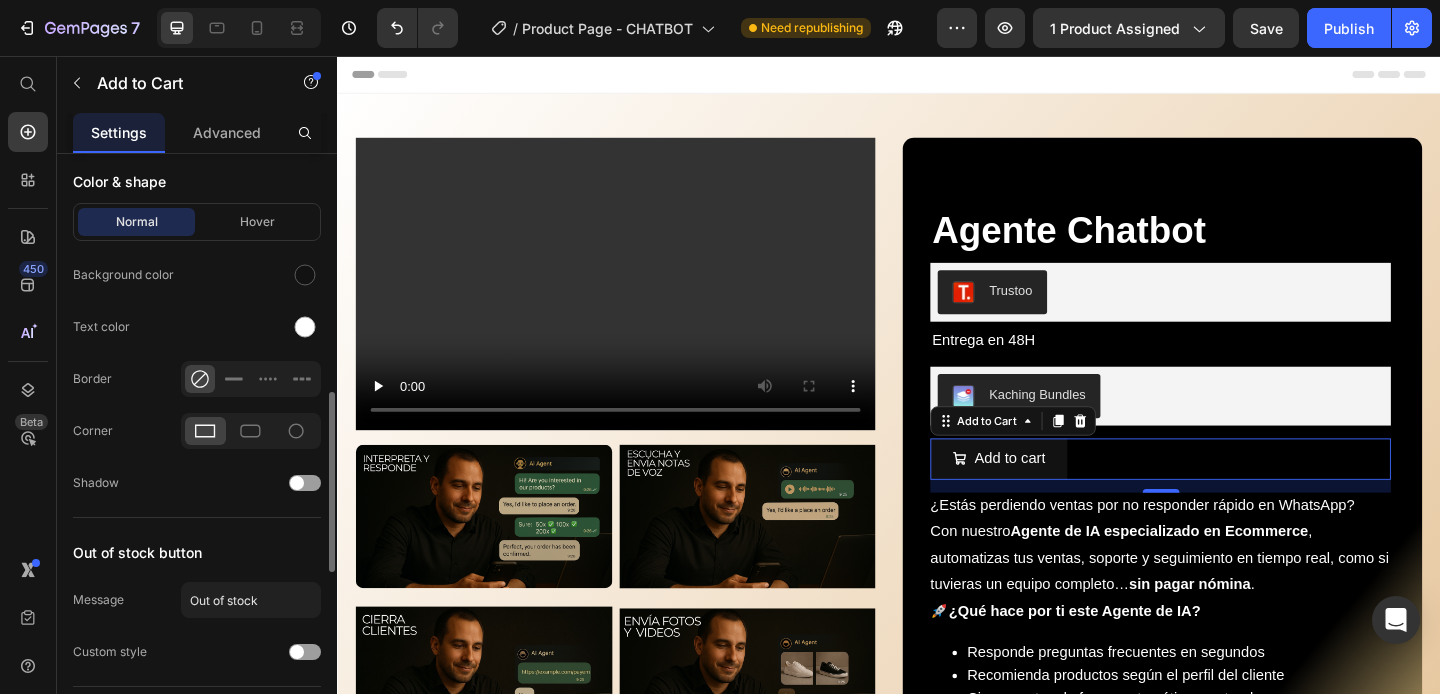 scroll, scrollTop: 1375, scrollLeft: 0, axis: vertical 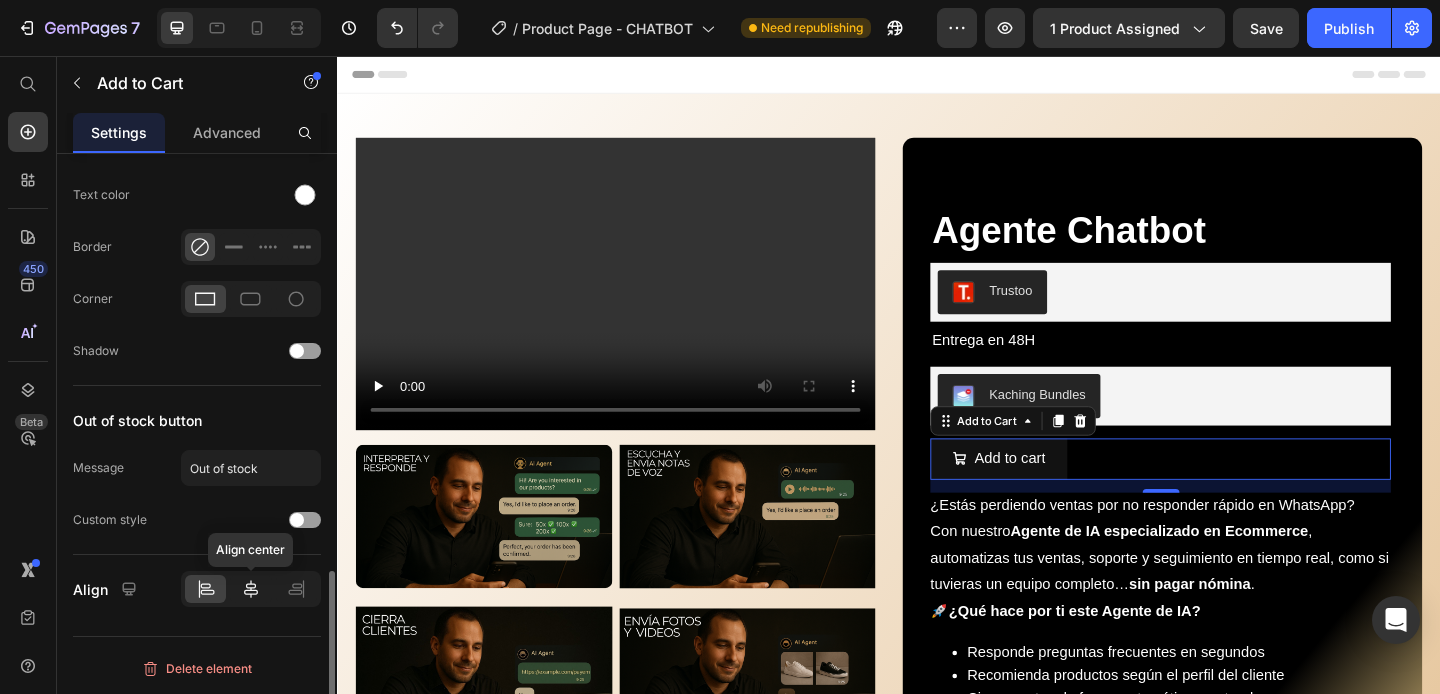 click 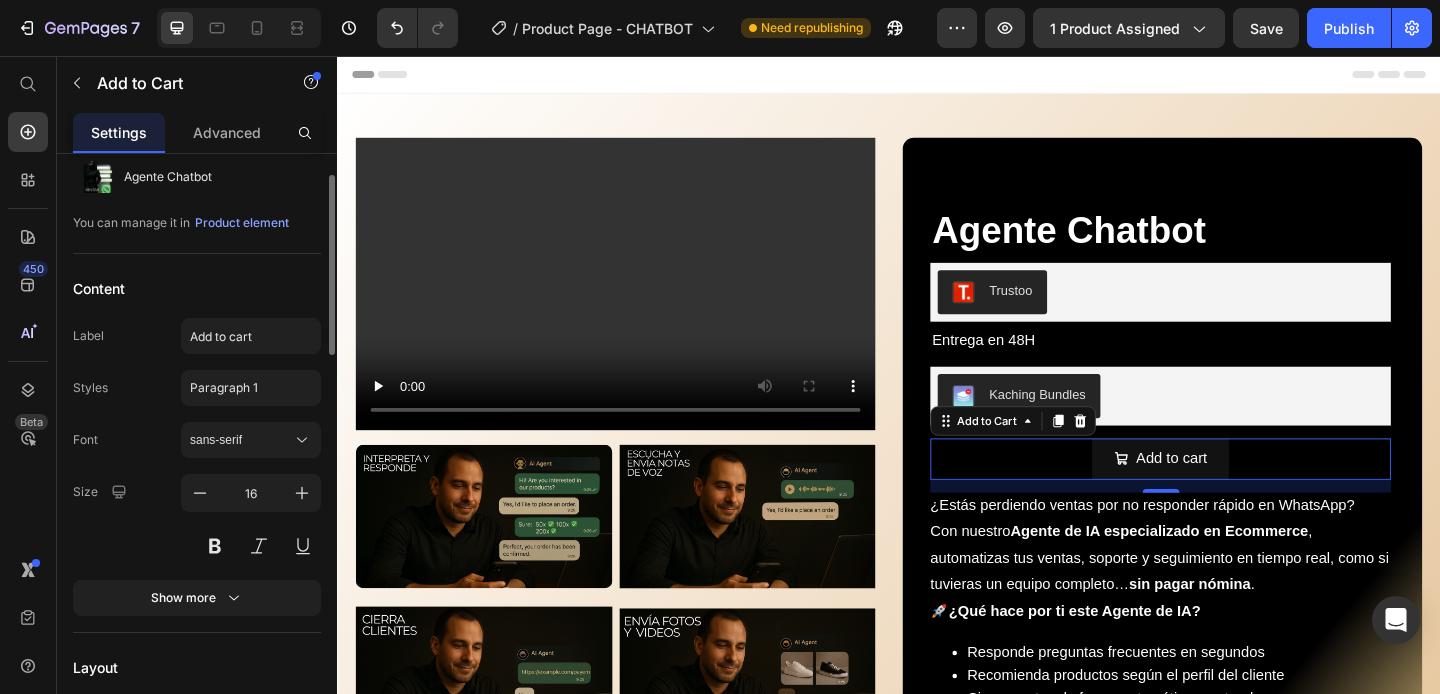 scroll, scrollTop: 63, scrollLeft: 0, axis: vertical 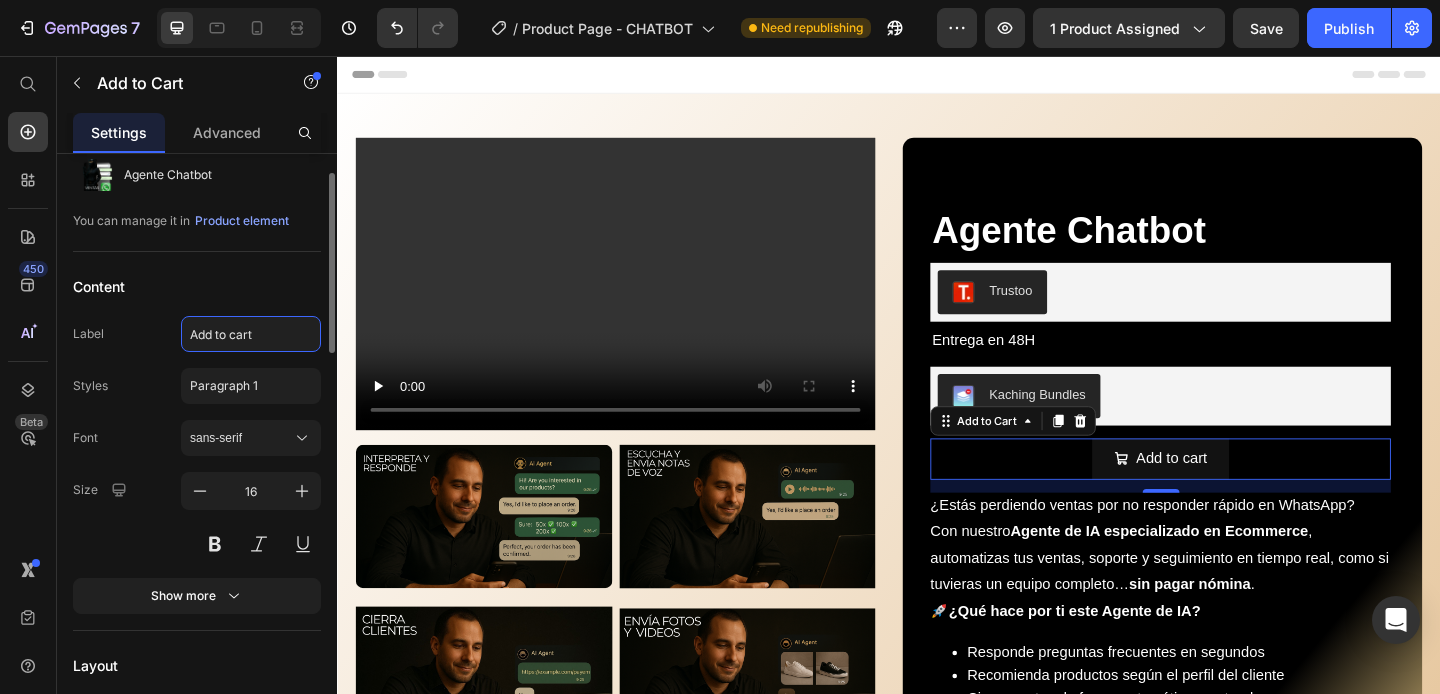 click on "Add to cart" 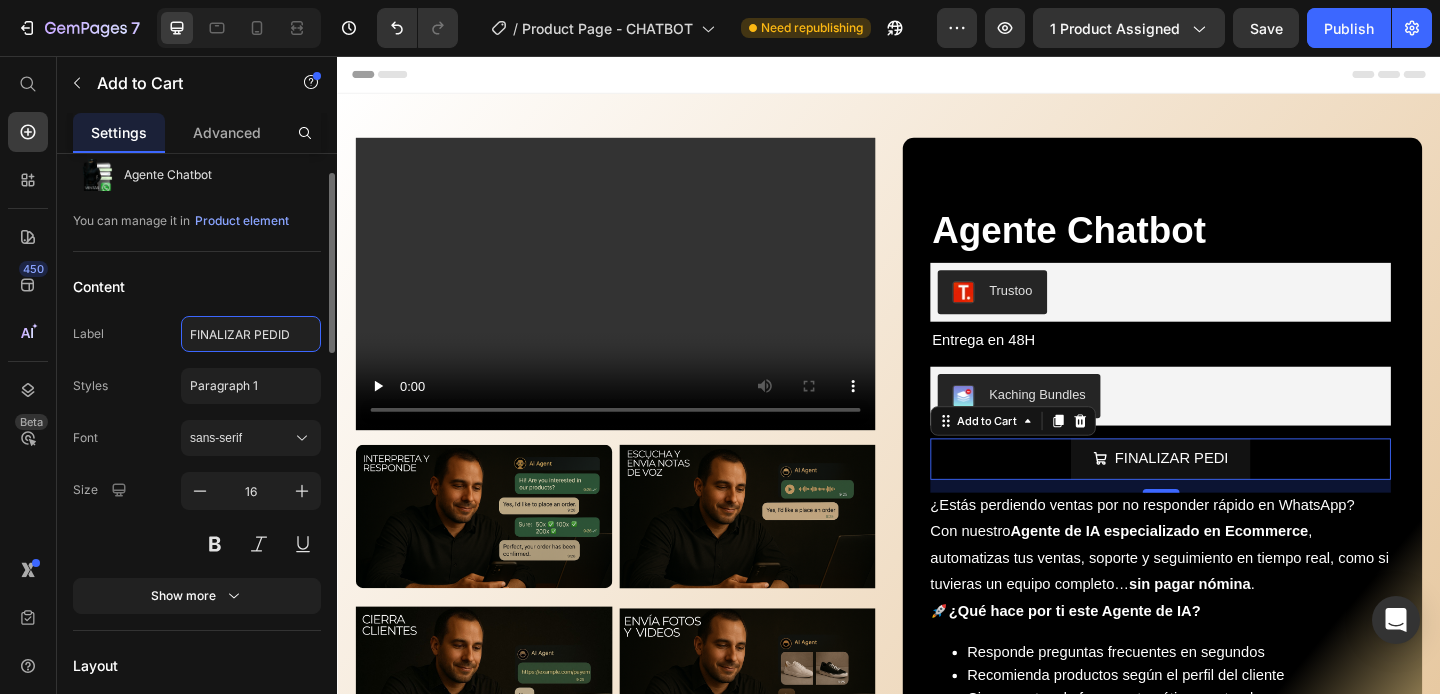 type on "FINALIZAR PEDIDO" 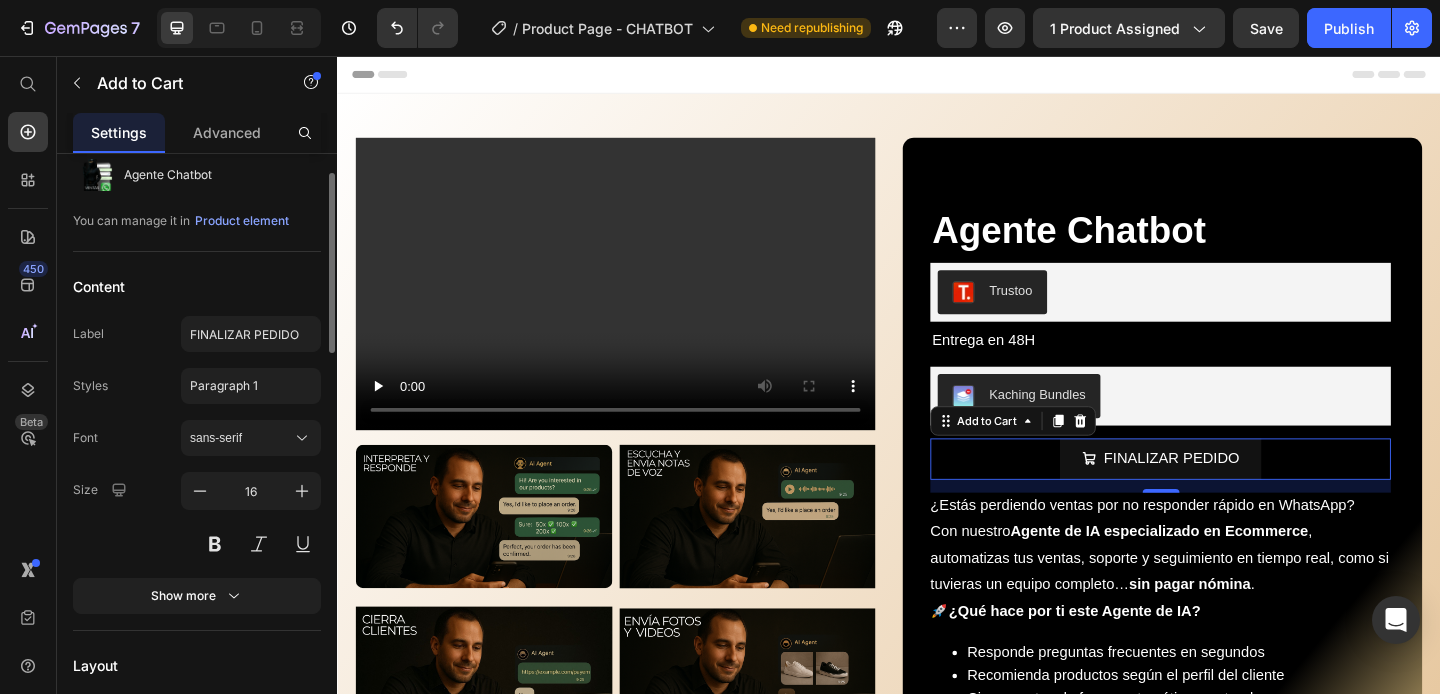 click on "Product Source Agente Chatbot  You can manage it in   Product element  Content Label FINALIZAR PEDIDO Styles Paragraph 1 Font sans-serif Size 16 Show more Layout
Add to cart Icon Choose icon
Icon position Left Right Spacing 8 px Add to cart action After click Go to checkout Size Width Auto px % Height Auto px Show more Color & shape Normal Hover Background color Text color Border Corner Shadow Out of stock button Message Out of stock Custom style Align" at bounding box center [197, 1027] 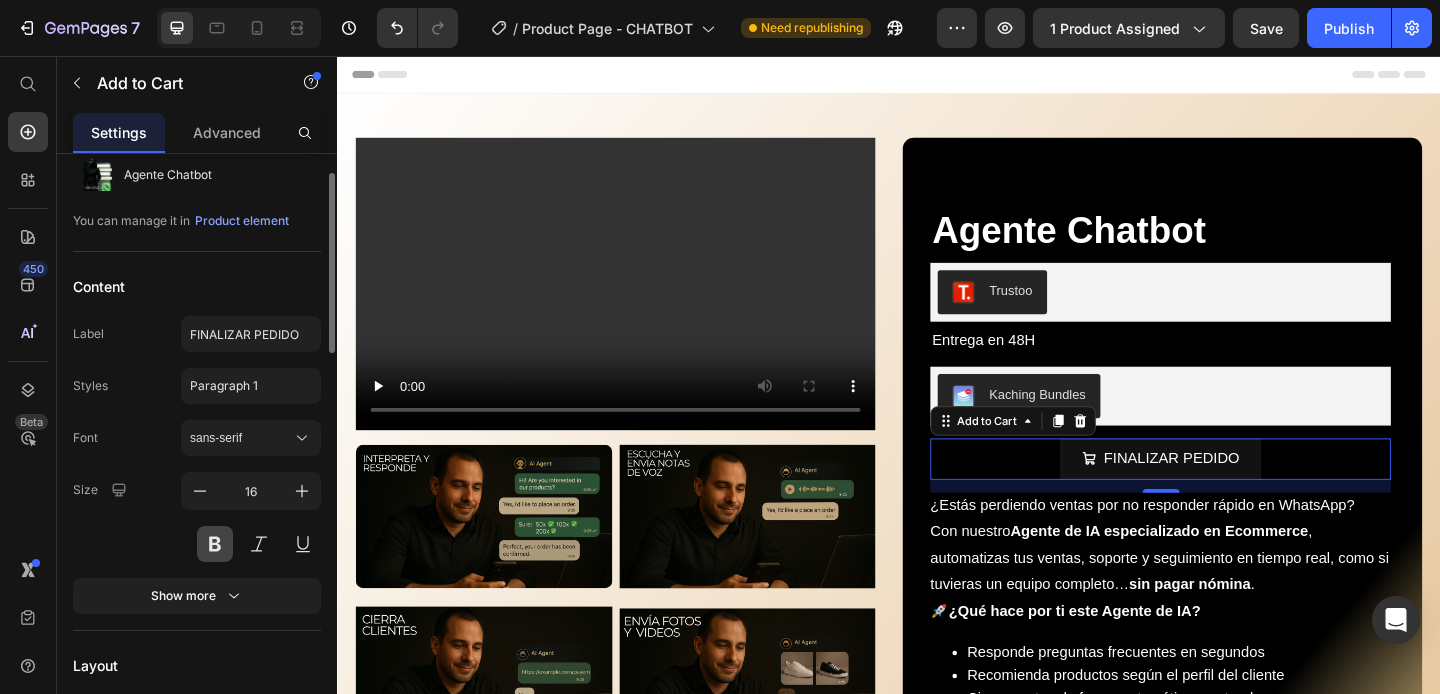 click at bounding box center [215, 544] 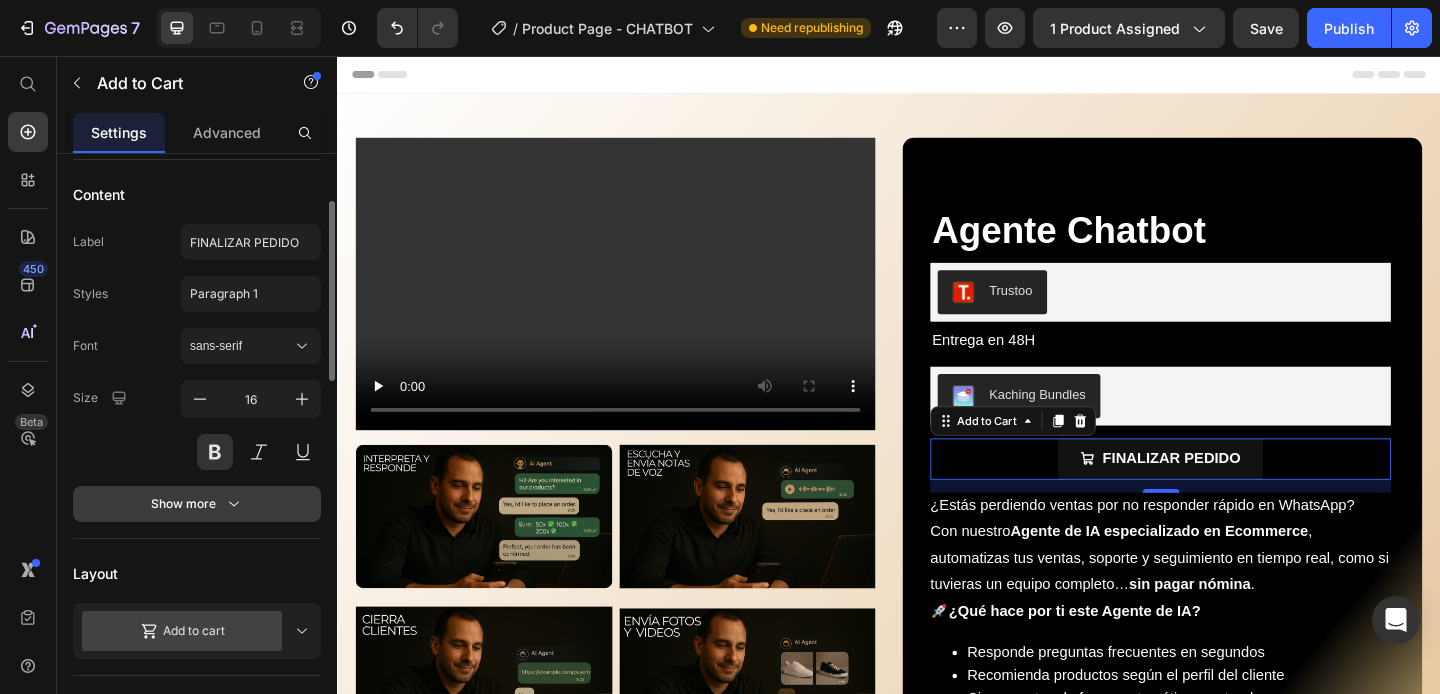 click on "Show more" at bounding box center (197, 504) 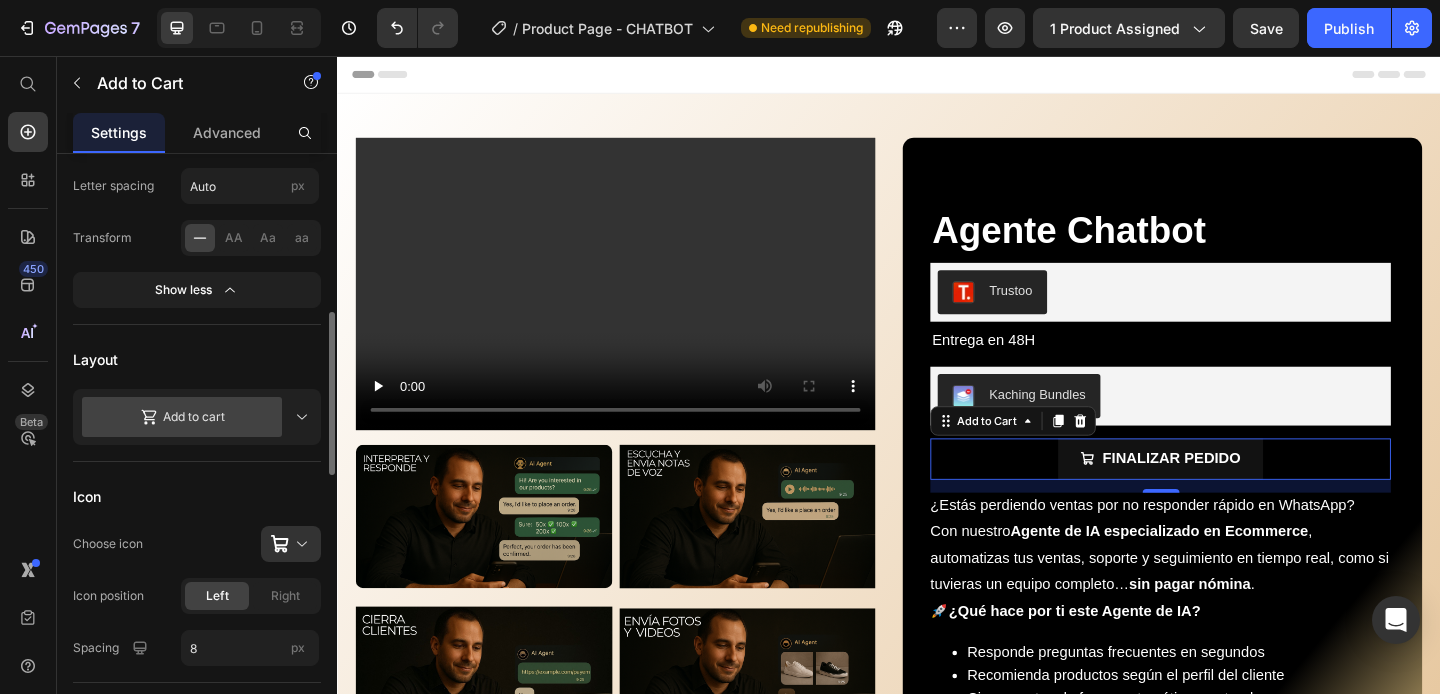 scroll, scrollTop: 644, scrollLeft: 0, axis: vertical 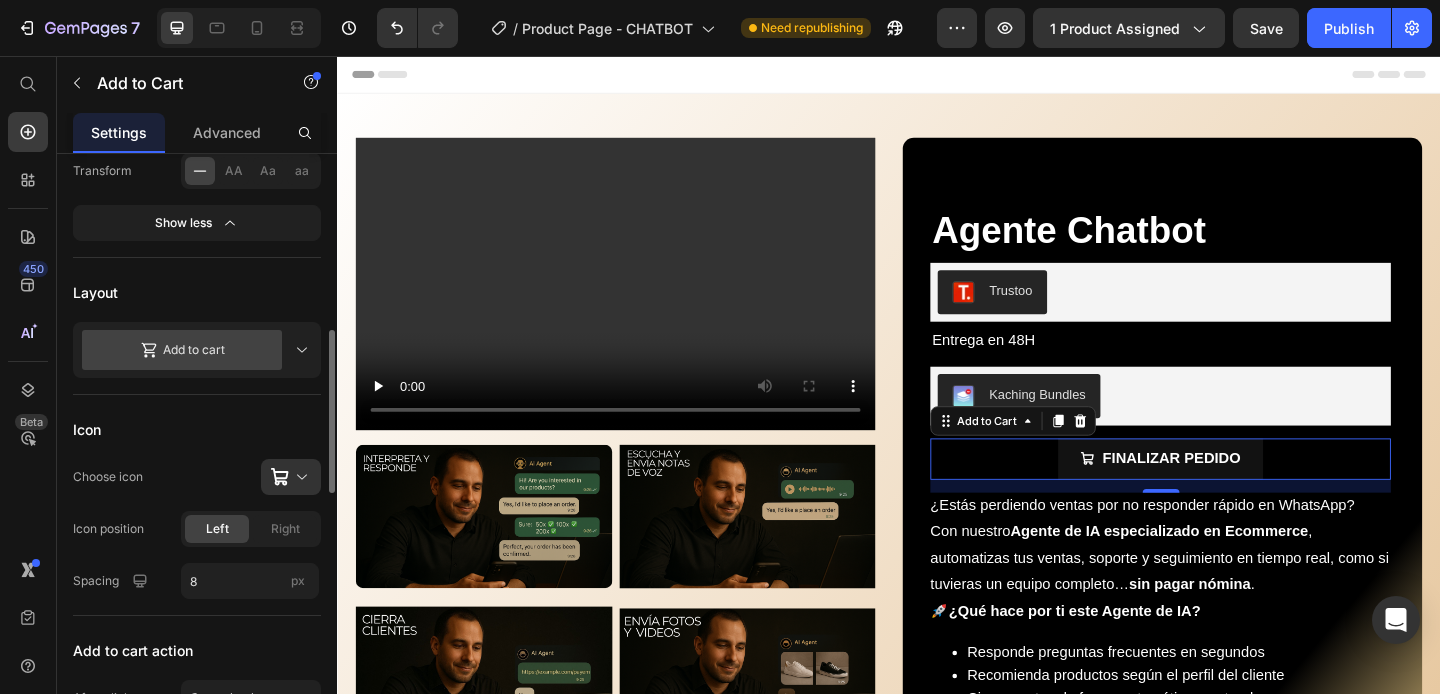 click 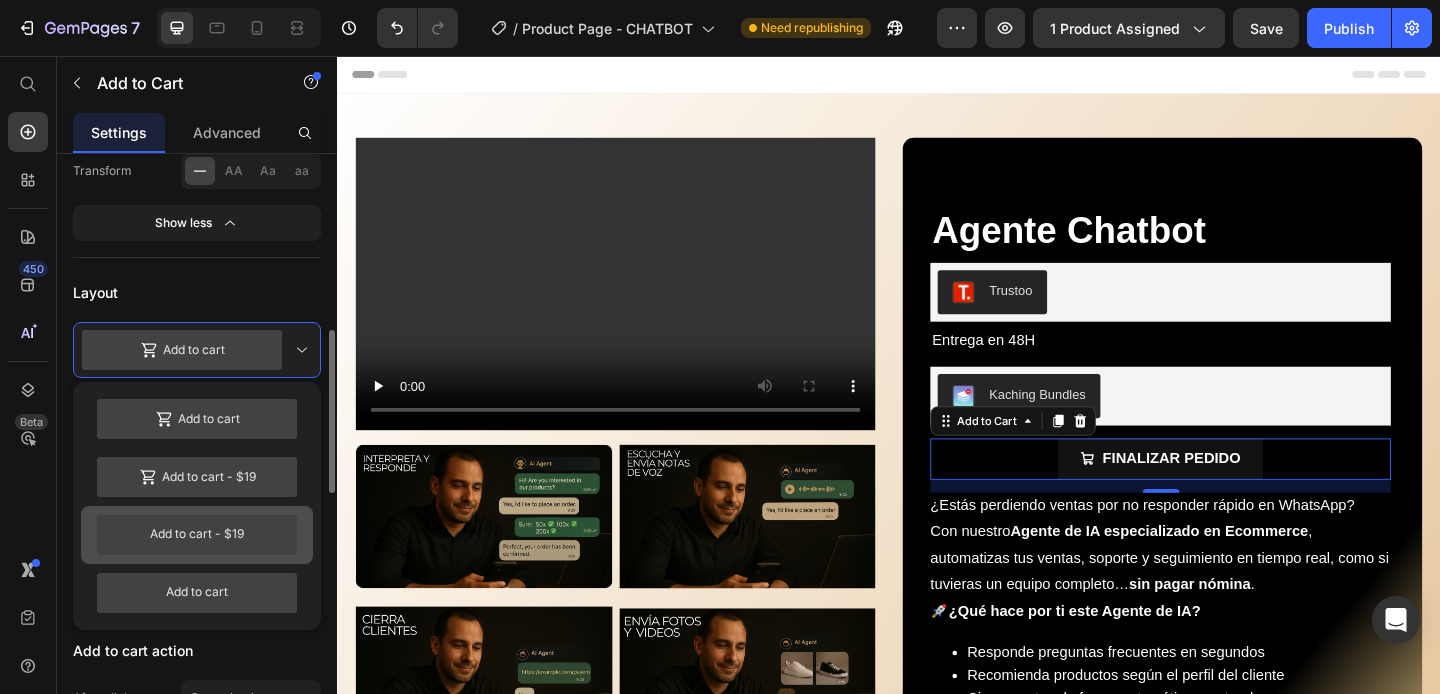 click on "Add to cart  -  $19" at bounding box center (197, 535) 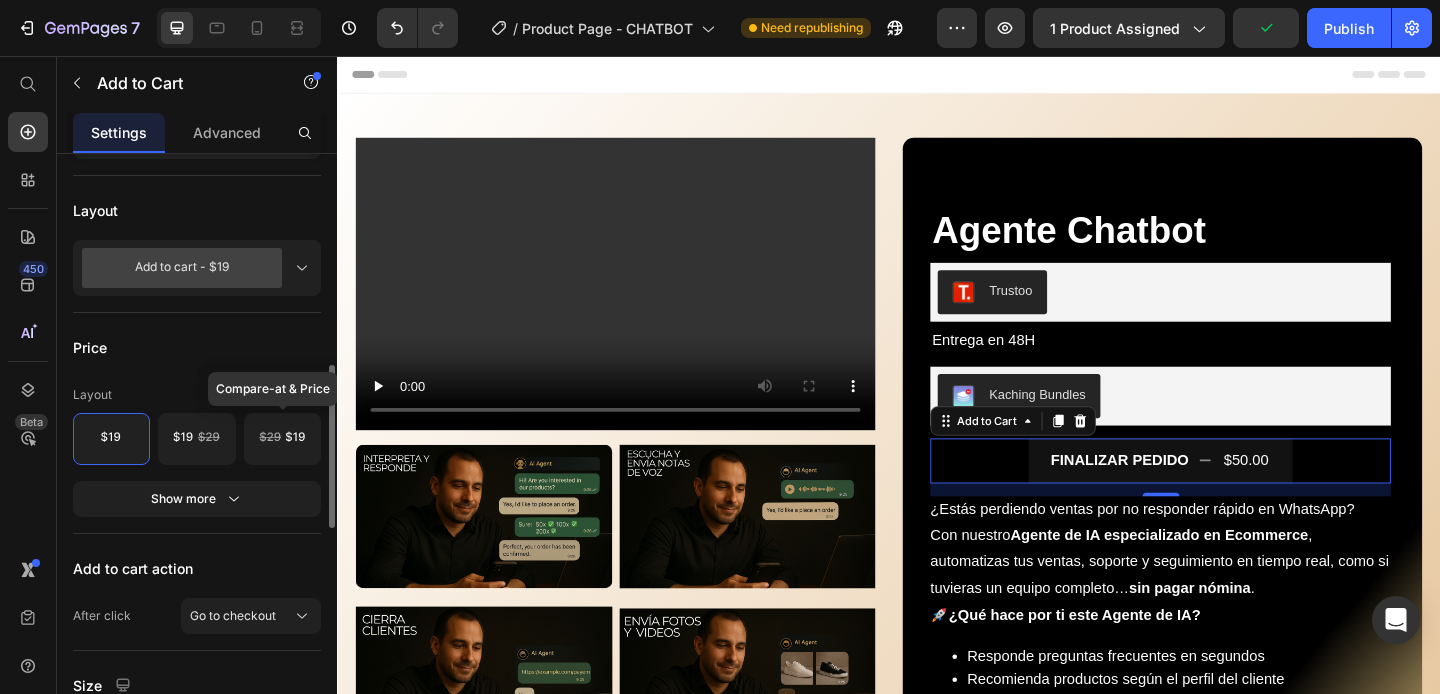 scroll, scrollTop: 737, scrollLeft: 0, axis: vertical 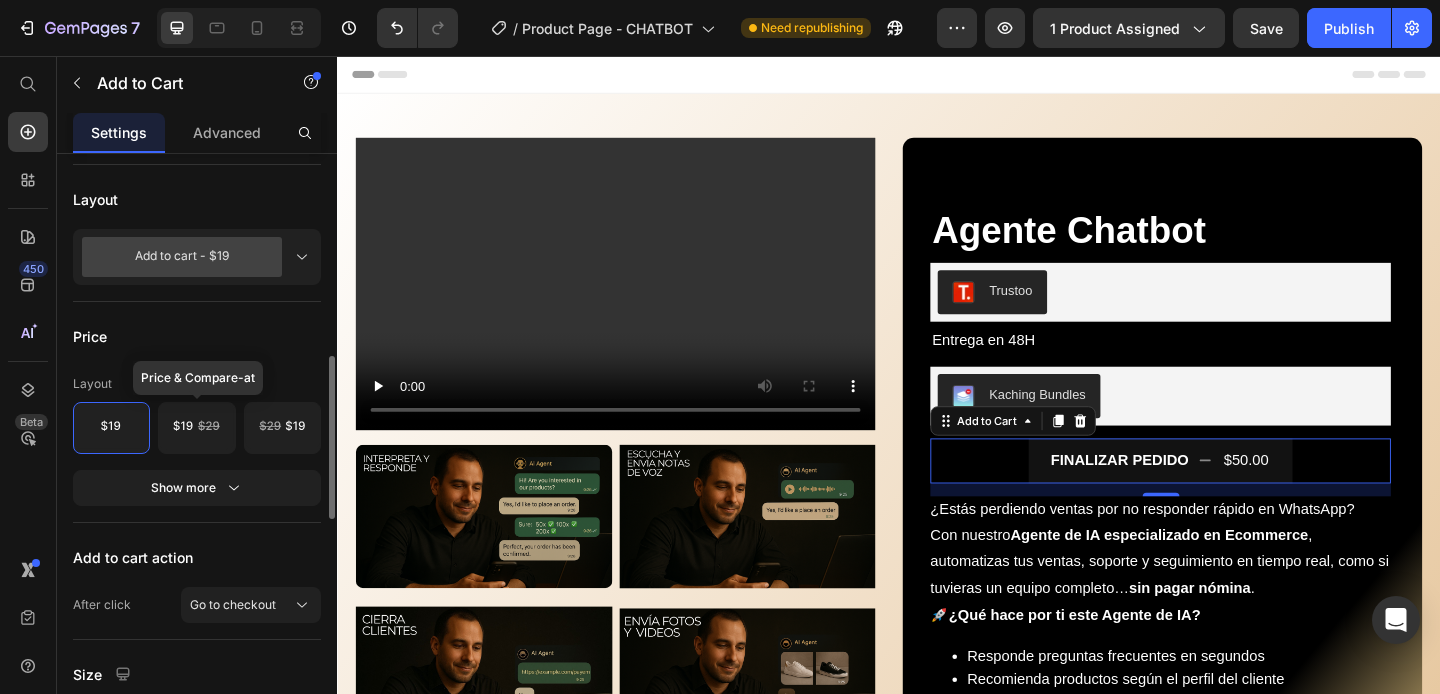 click 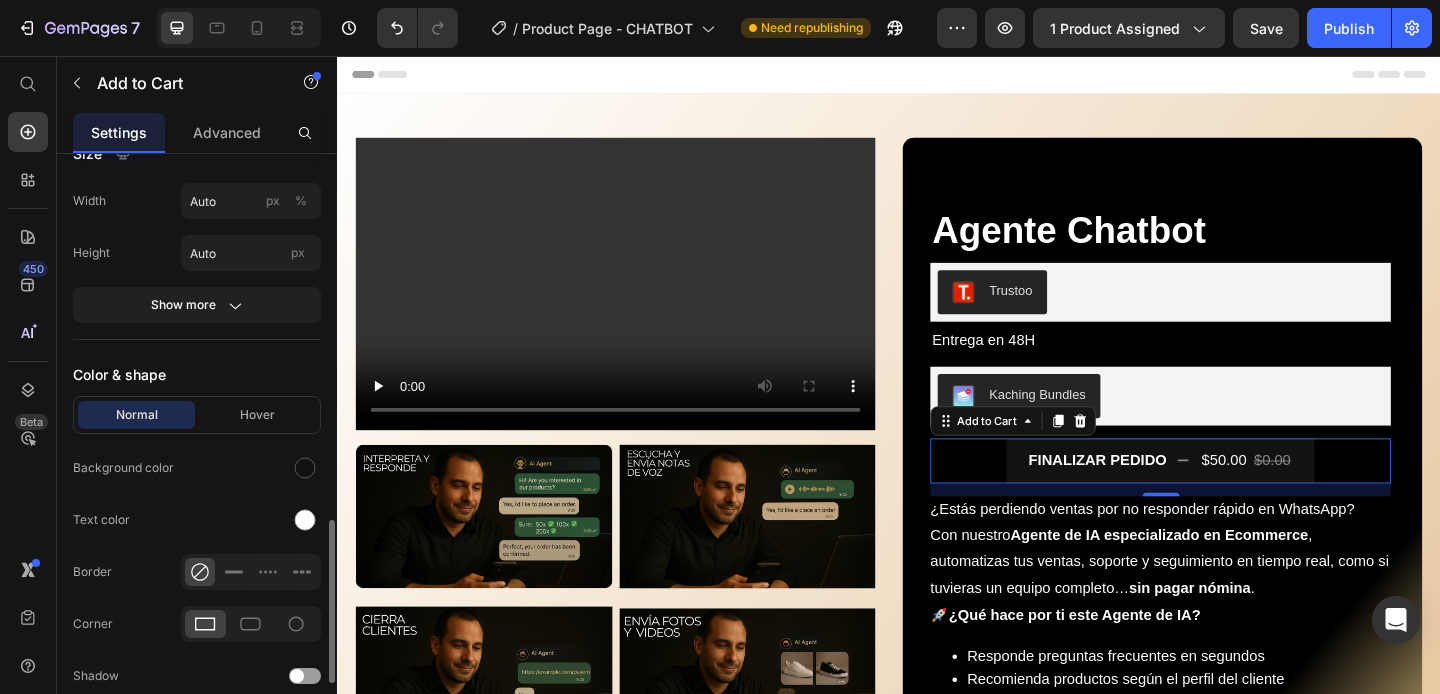 scroll, scrollTop: 1275, scrollLeft: 0, axis: vertical 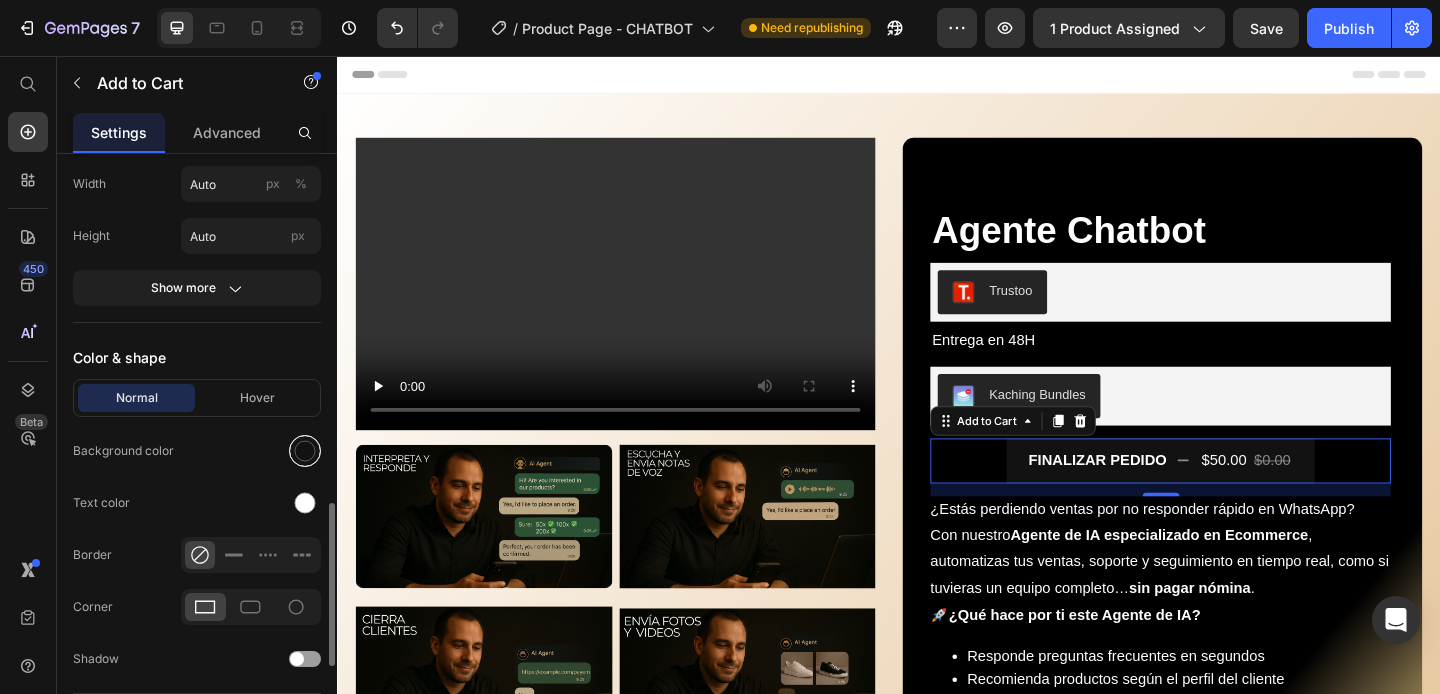 click at bounding box center (305, 451) 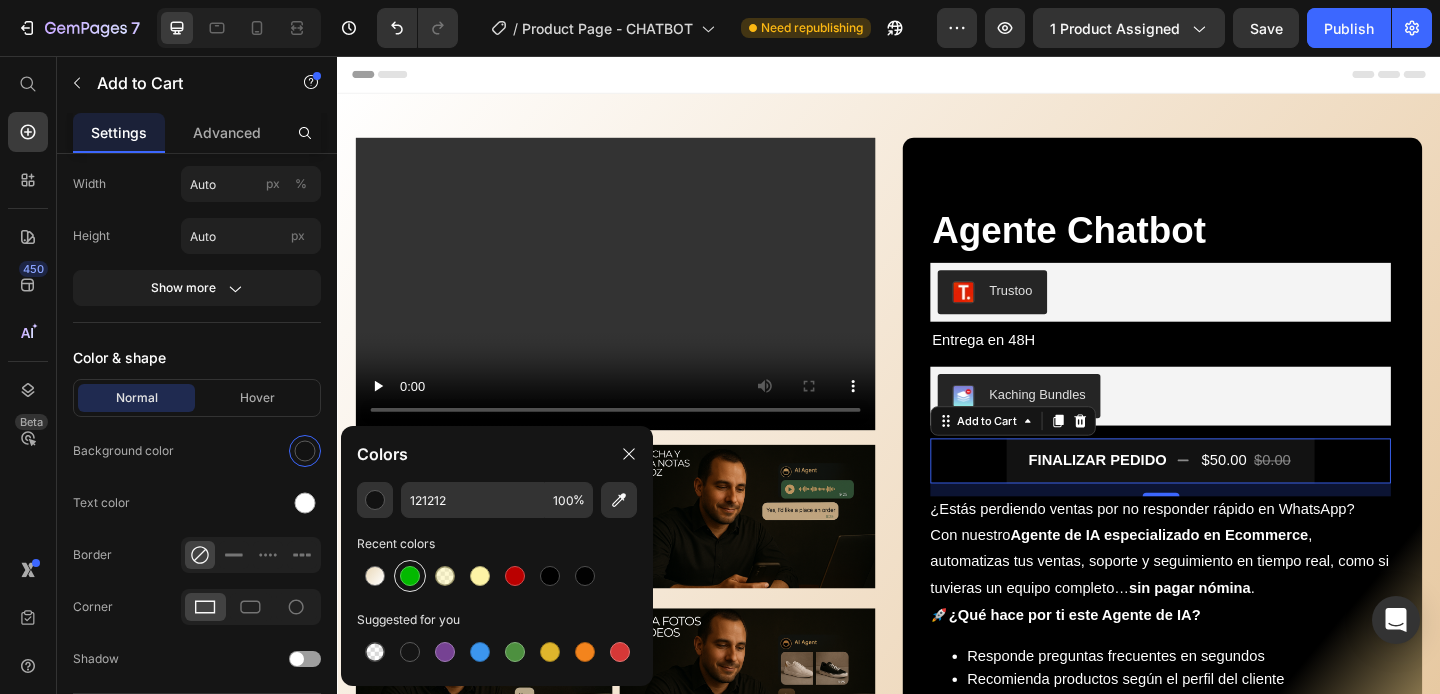 click at bounding box center (410, 576) 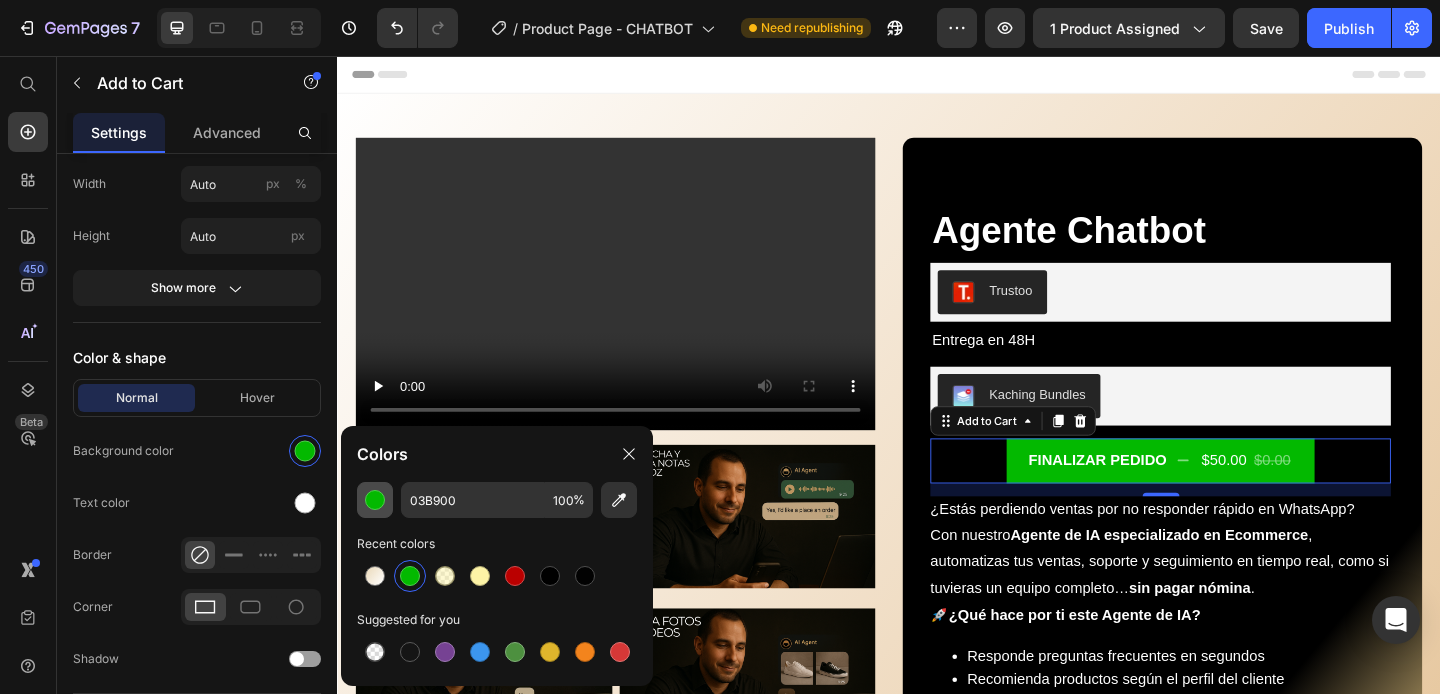 click at bounding box center (375, 500) 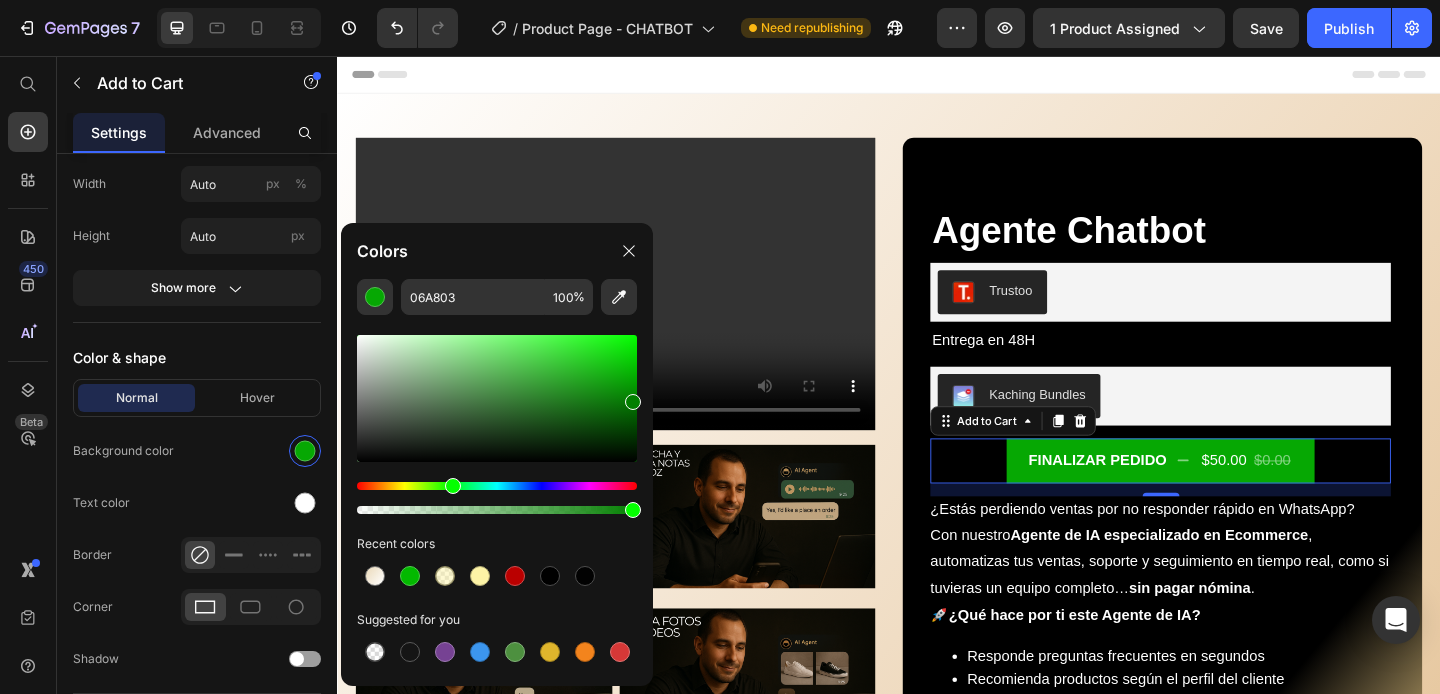 drag, startPoint x: 632, startPoint y: 378, endPoint x: 650, endPoint y: 398, distance: 26.907248 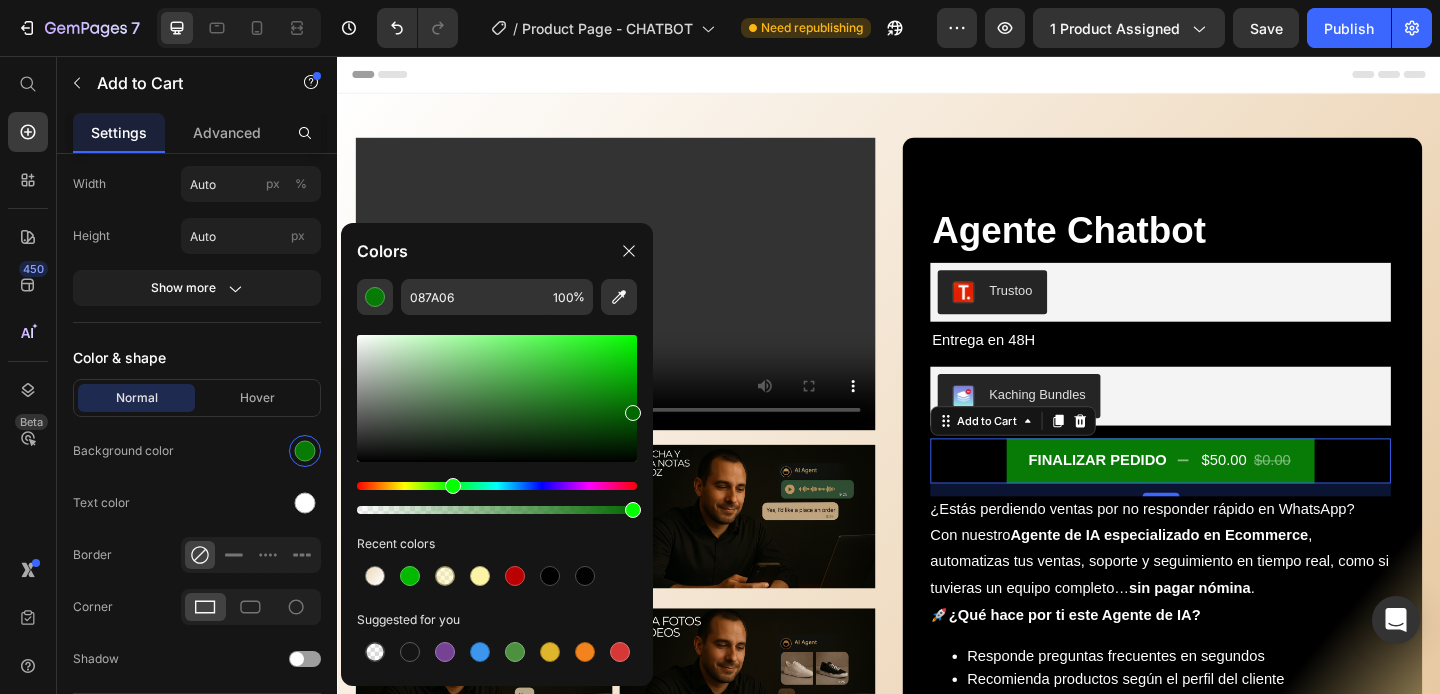 drag, startPoint x: 625, startPoint y: 401, endPoint x: 639, endPoint y: 410, distance: 16.643316 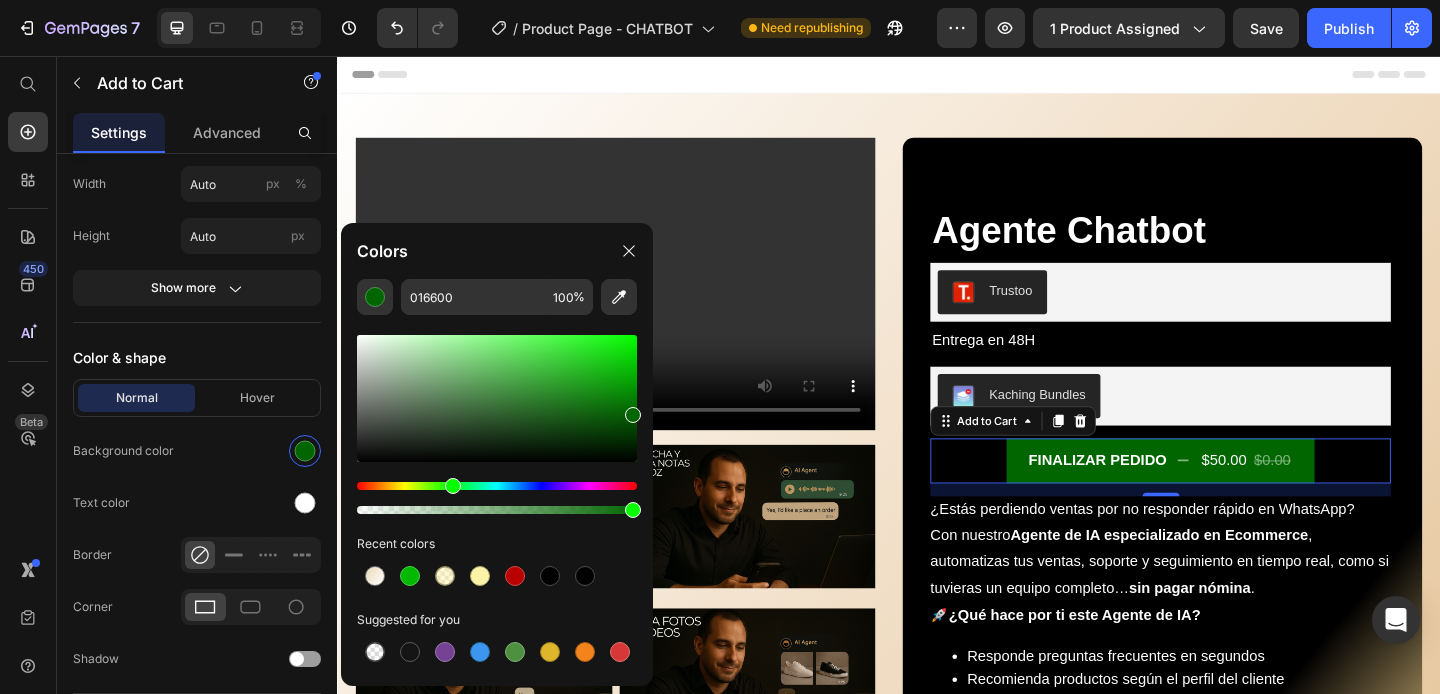 drag, startPoint x: 628, startPoint y: 416, endPoint x: 638, endPoint y: 407, distance: 13.453624 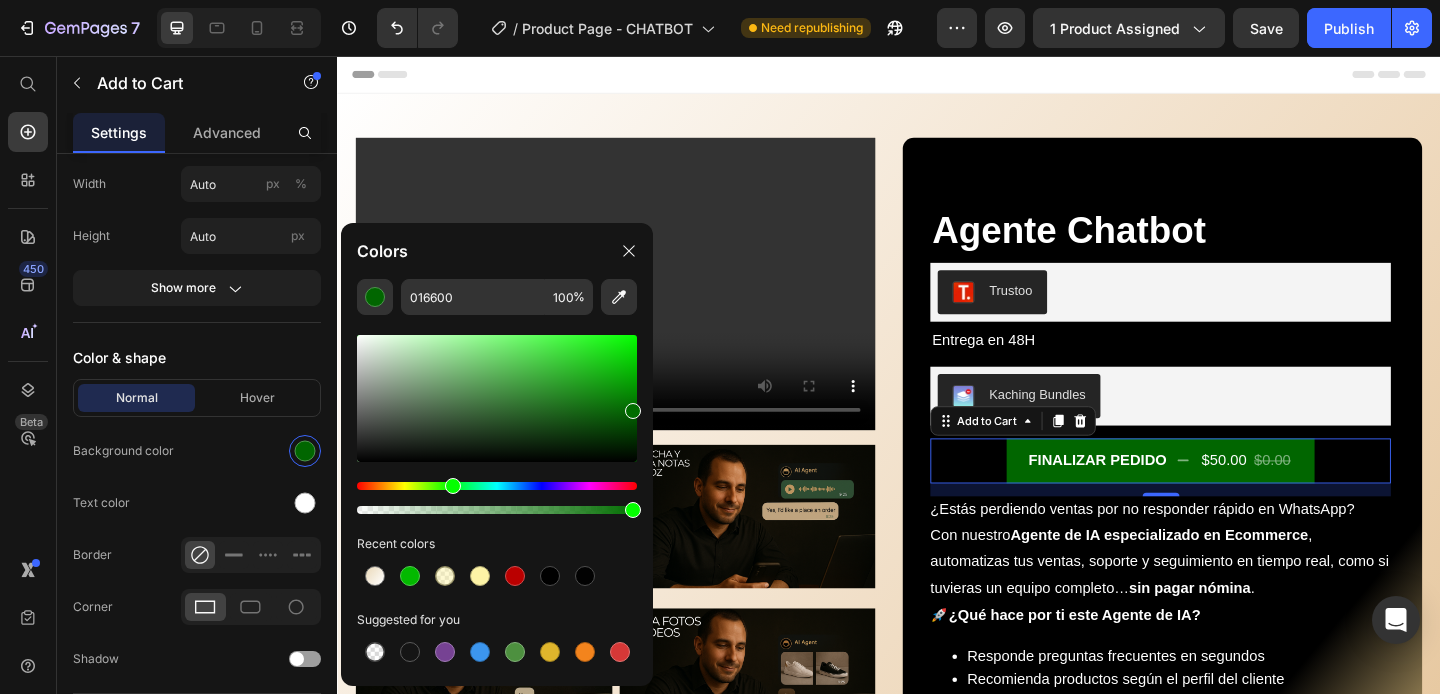 type on "016D00" 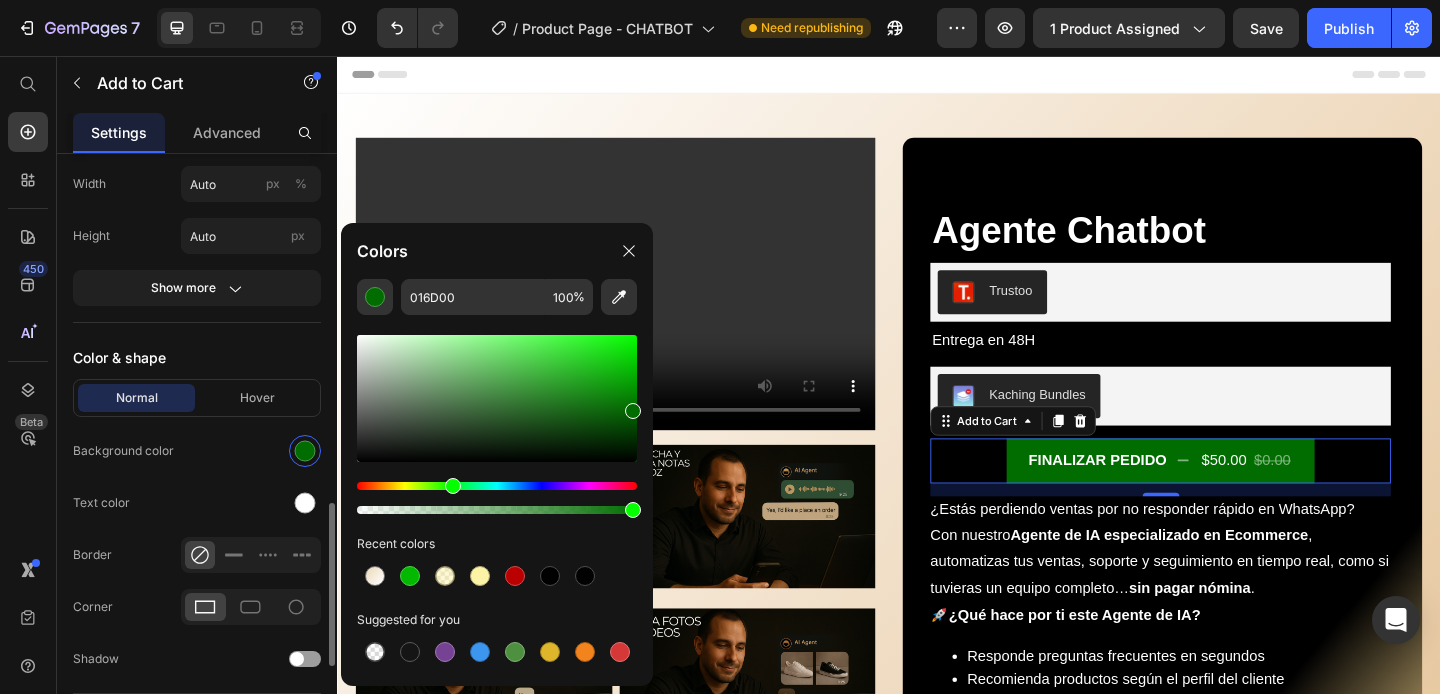 click on "Background color" 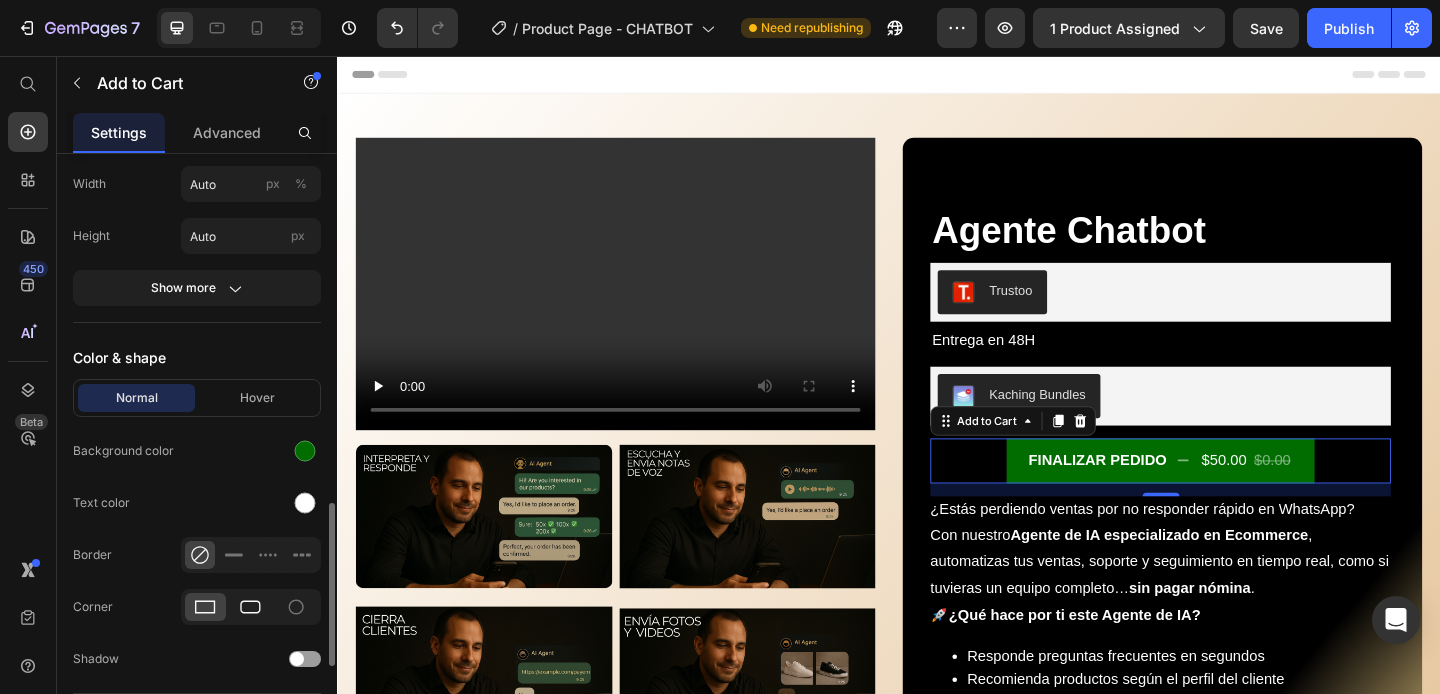 click 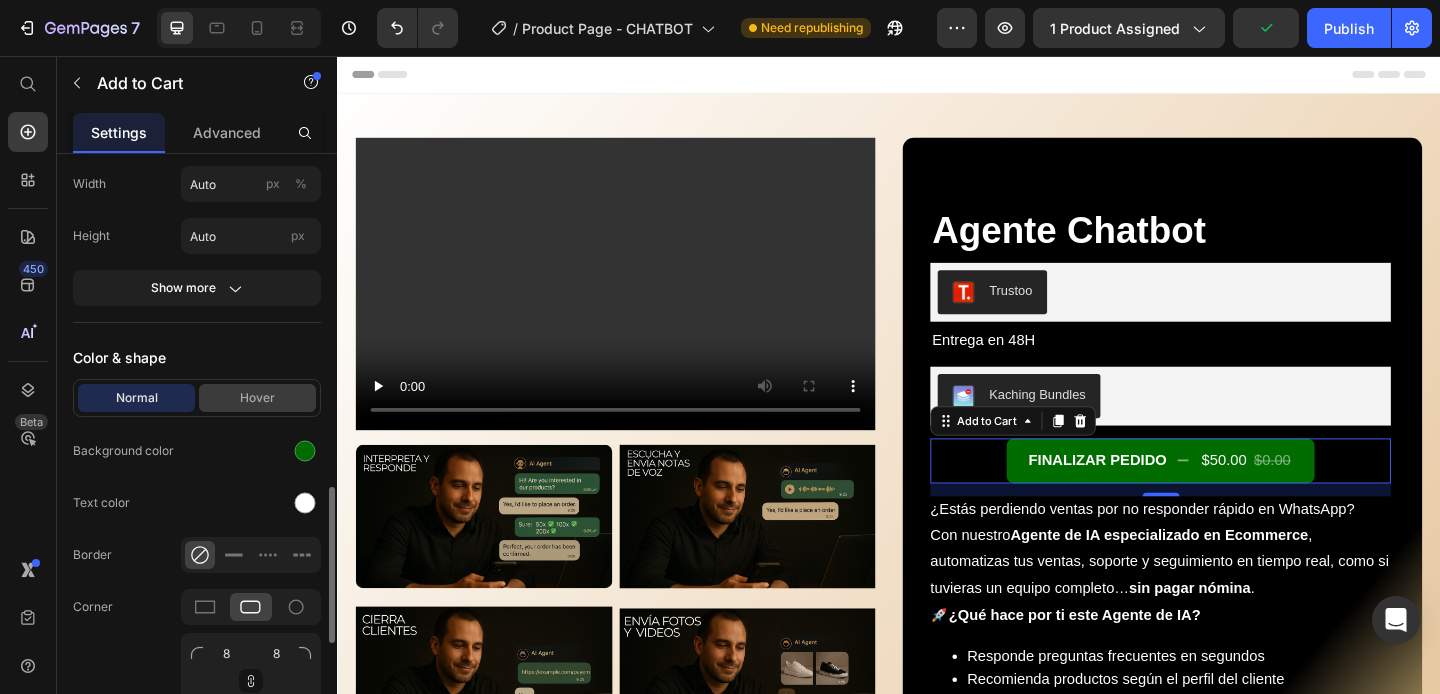 click on "Hover" at bounding box center (257, 398) 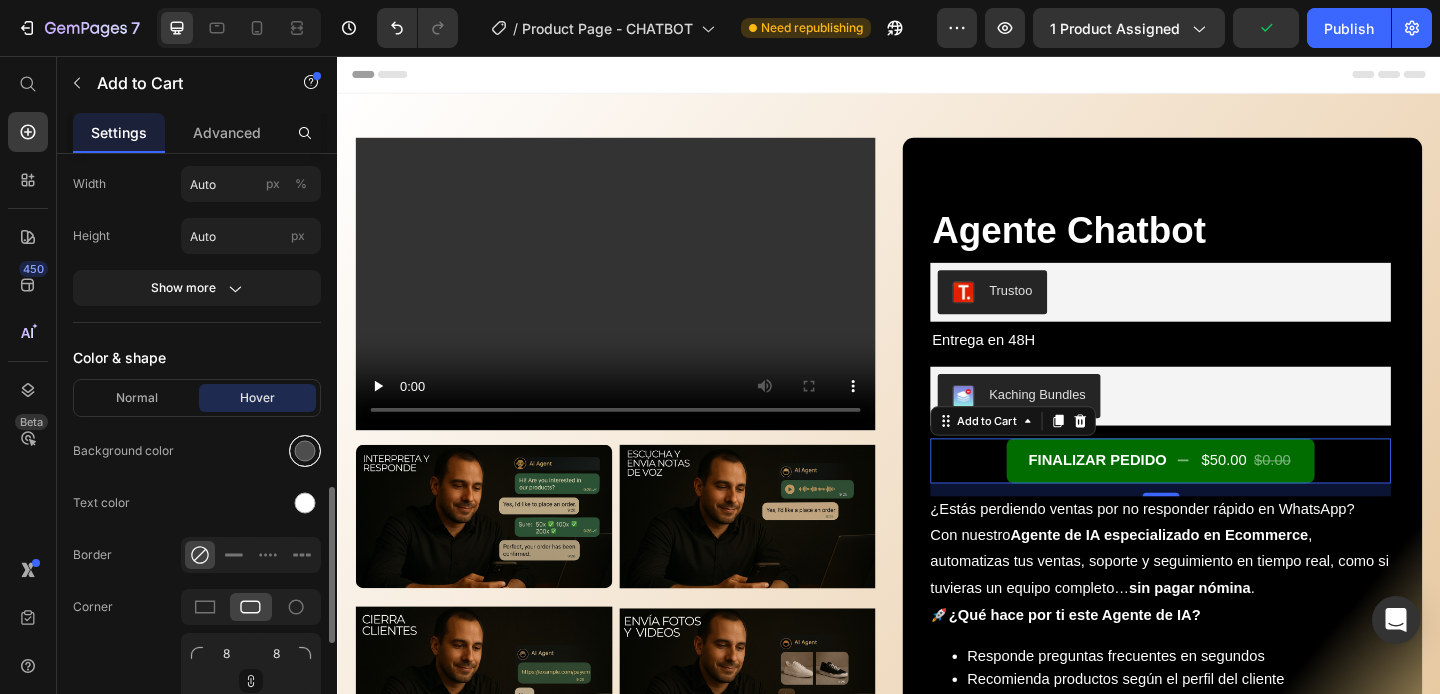 click at bounding box center (305, 451) 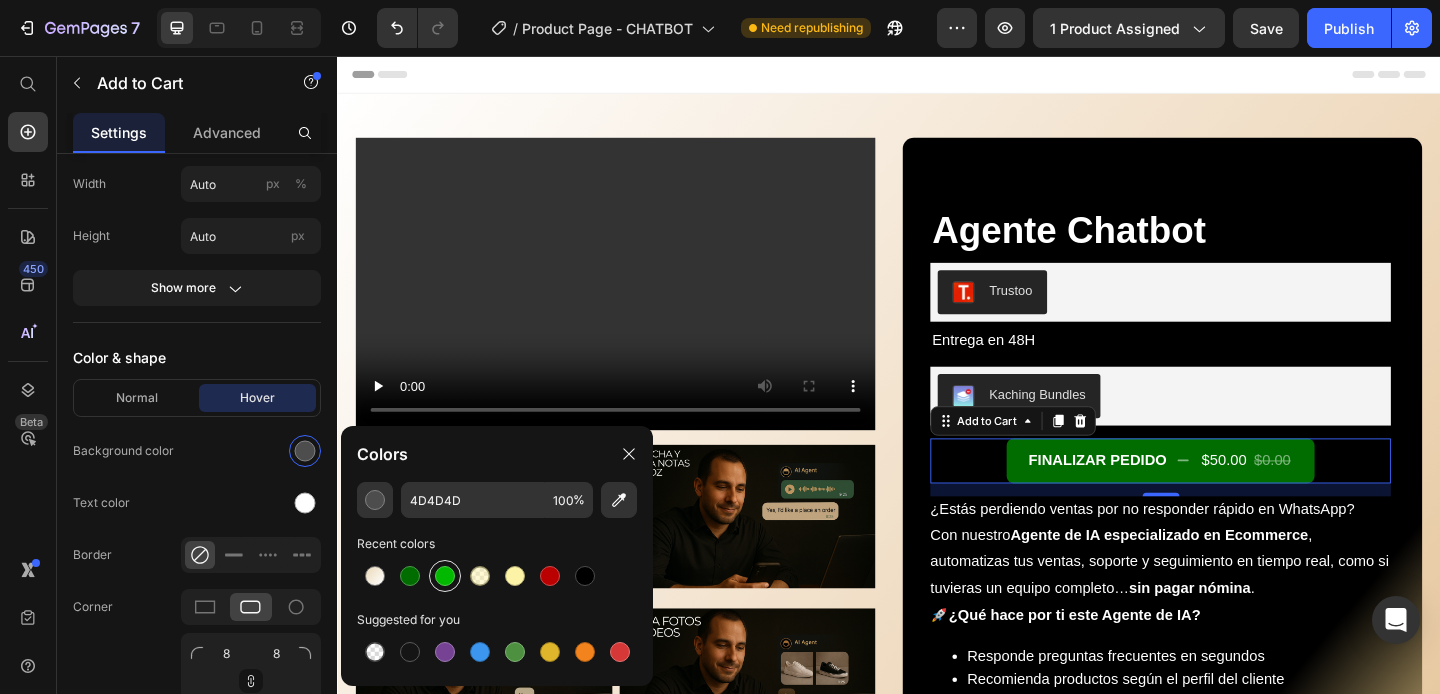 click at bounding box center [445, 576] 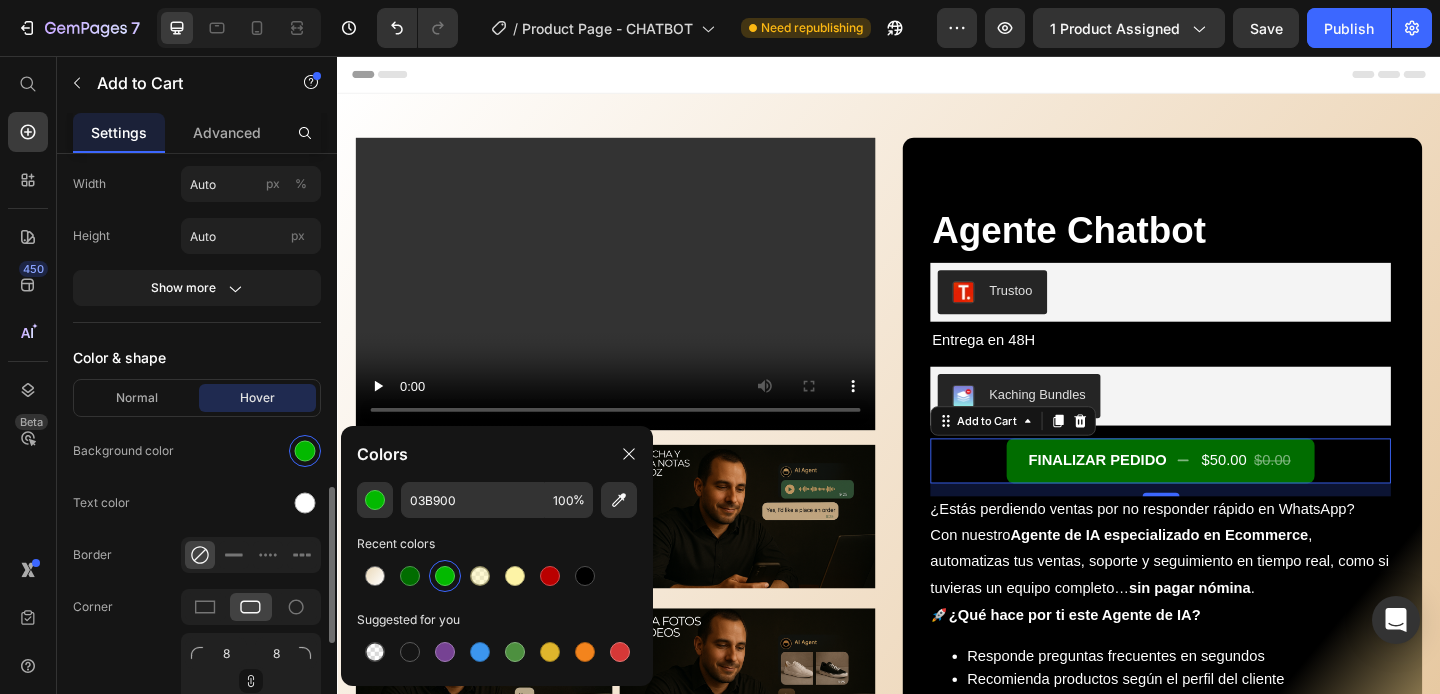 click on "Text color" 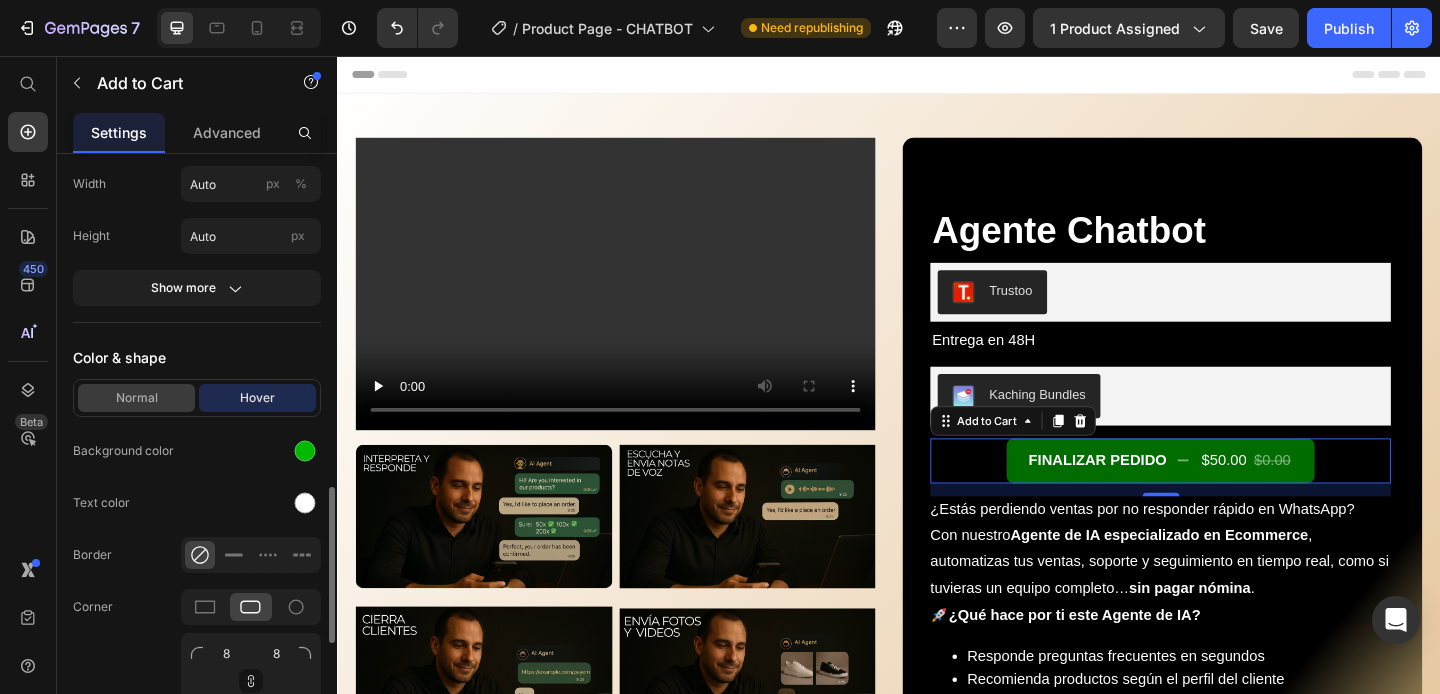 click on "Normal" at bounding box center [136, 398] 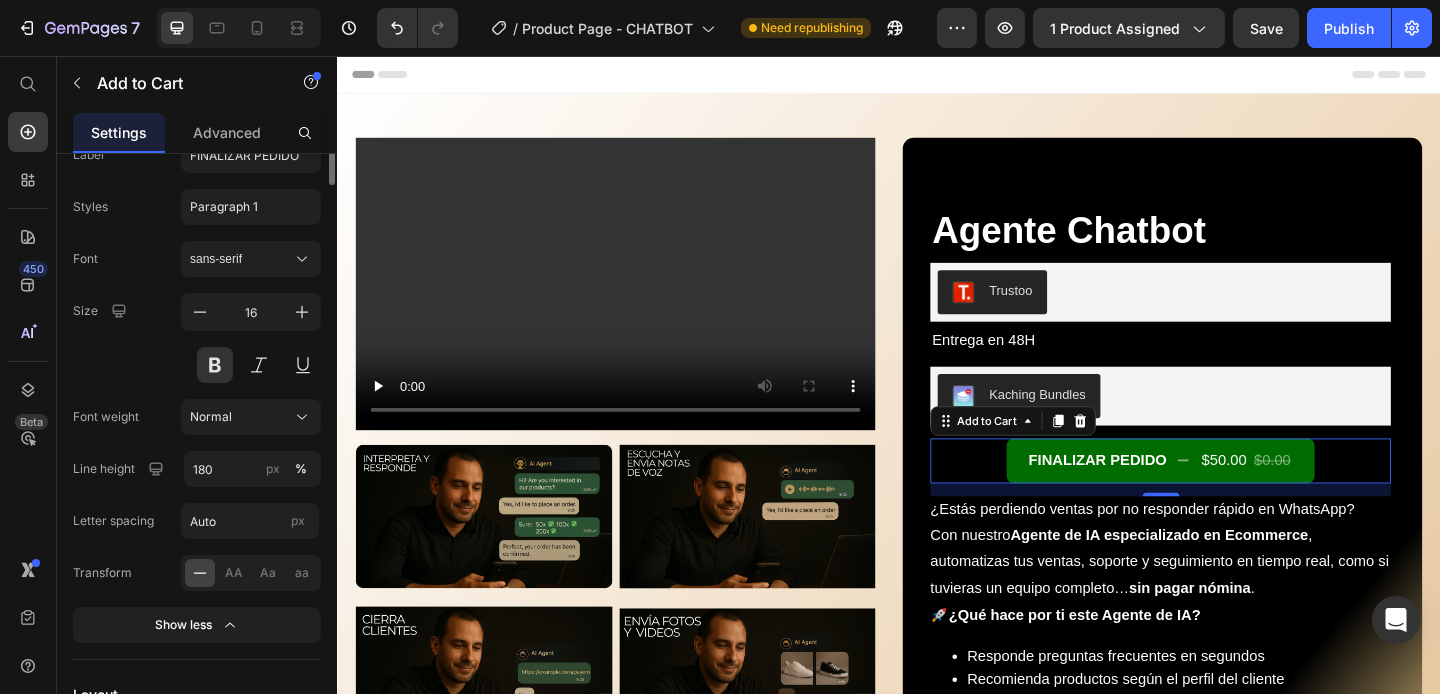 scroll, scrollTop: 0, scrollLeft: 0, axis: both 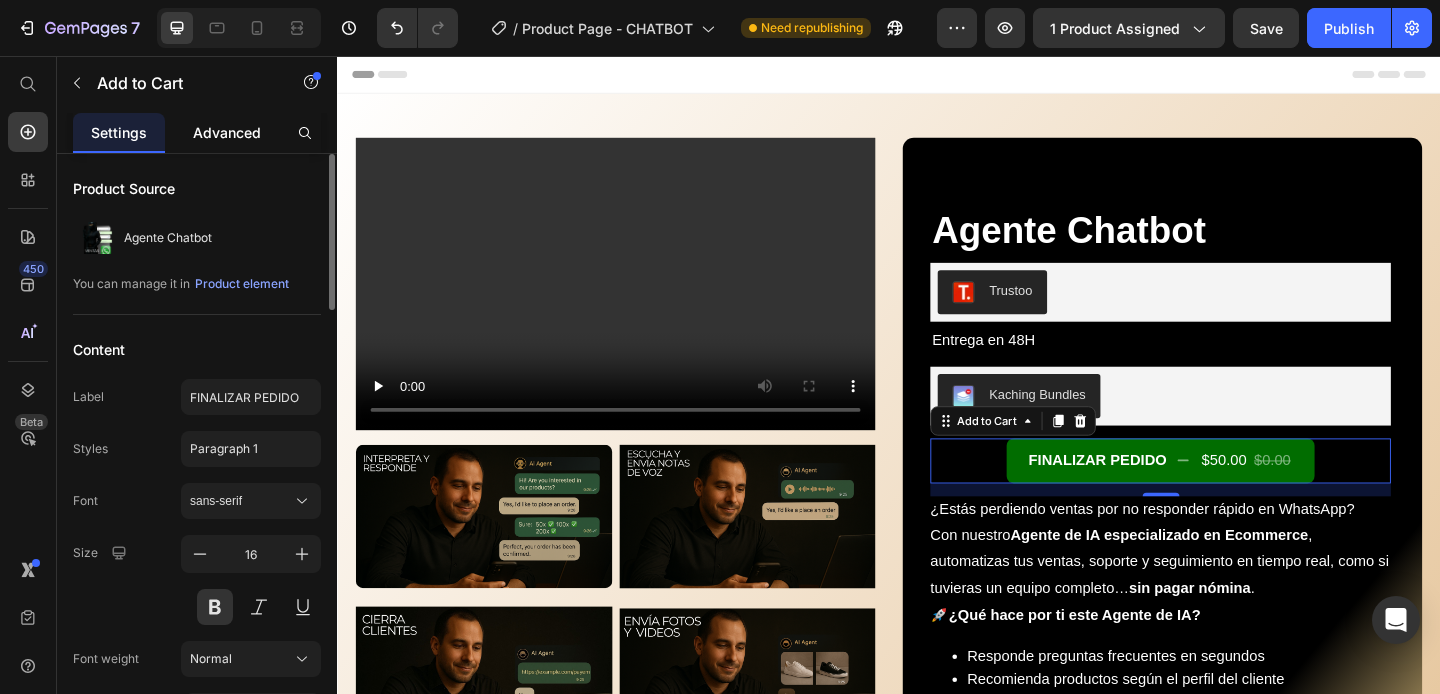 click on "Advanced" at bounding box center [227, 132] 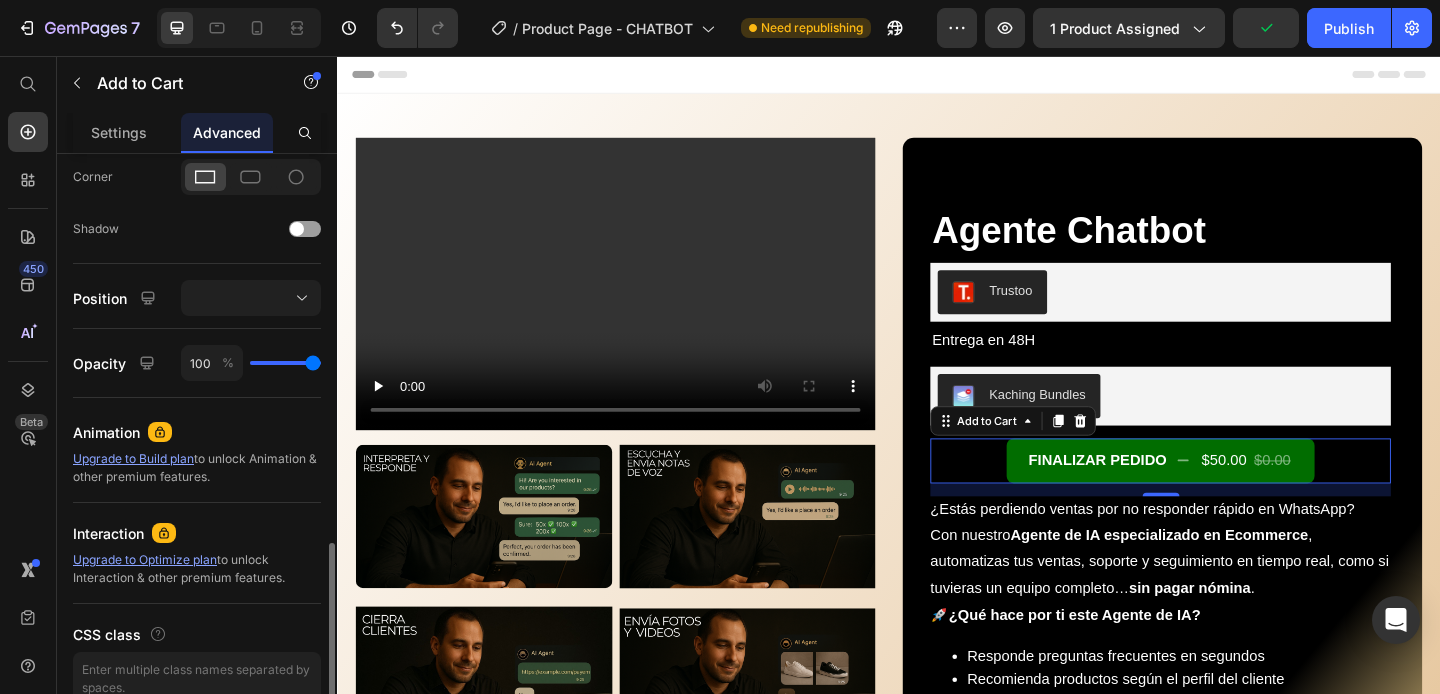 scroll, scrollTop: 708, scrollLeft: 0, axis: vertical 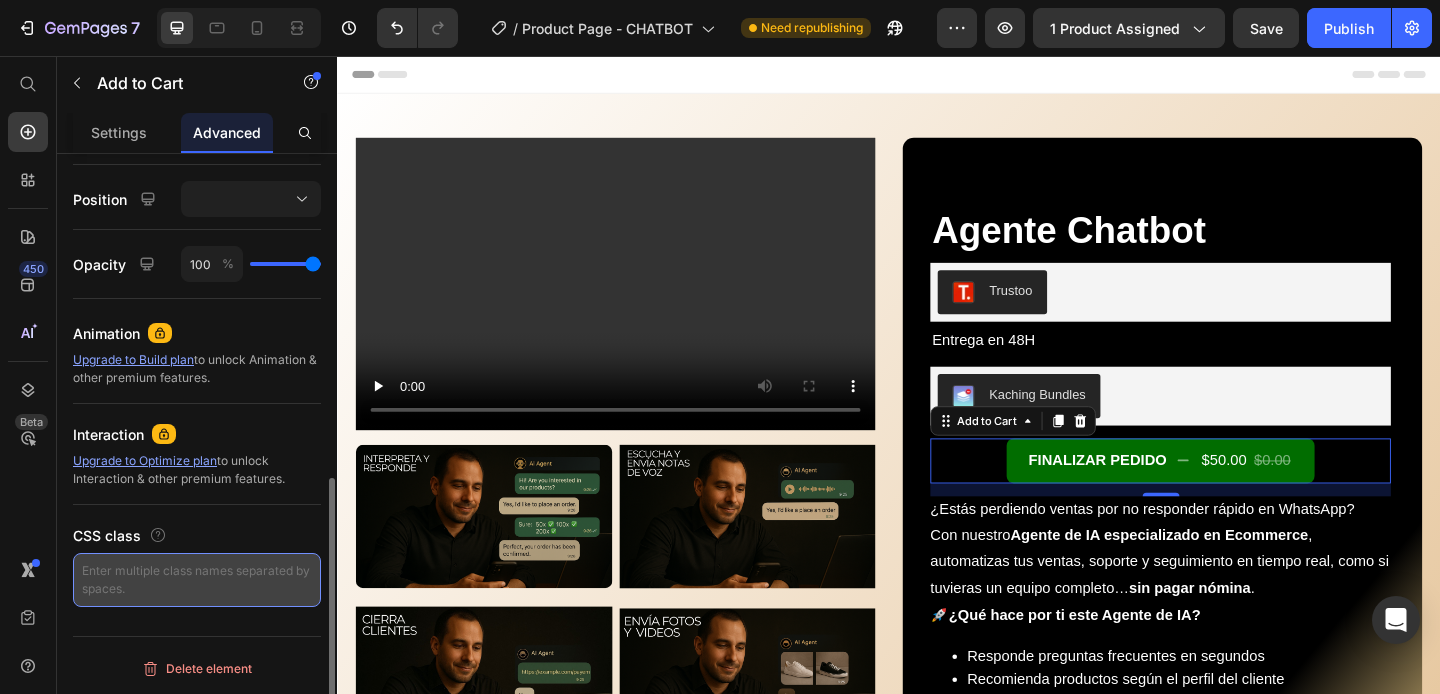 click at bounding box center (197, 580) 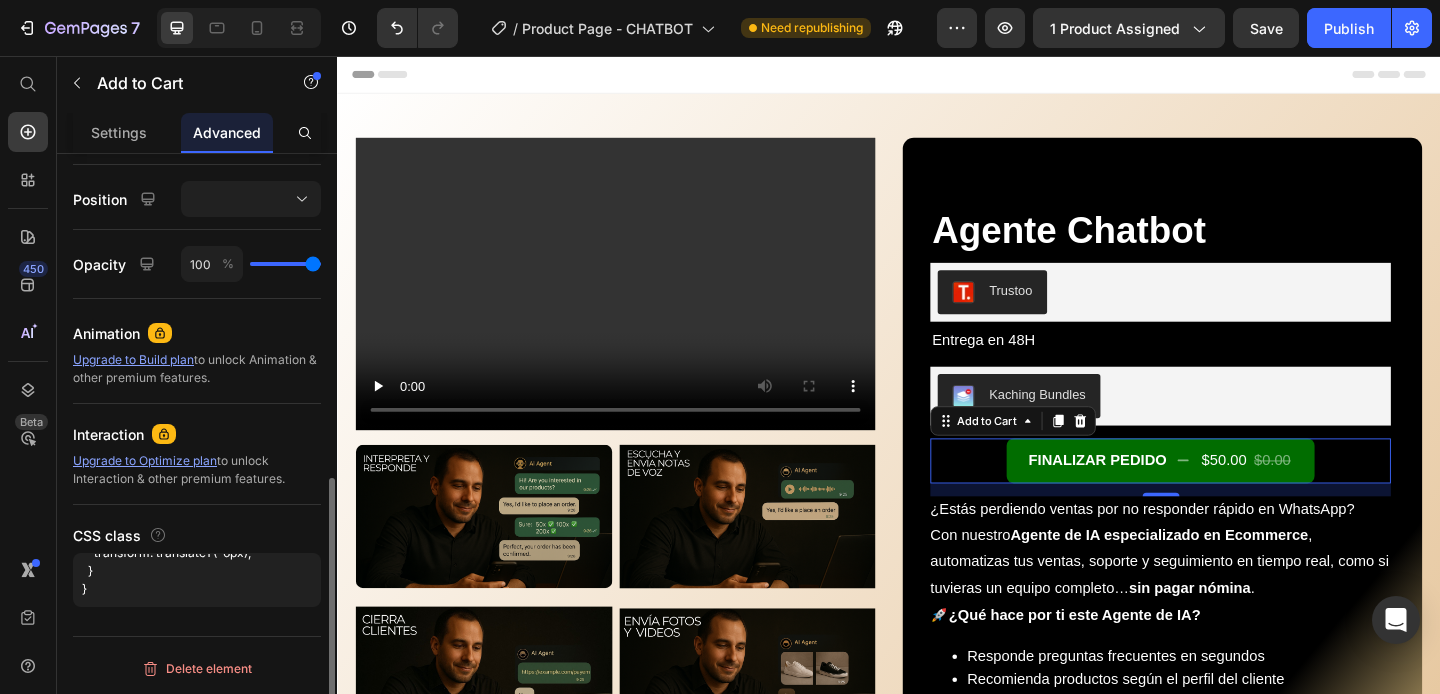 click on "CSS class" at bounding box center [197, 535] 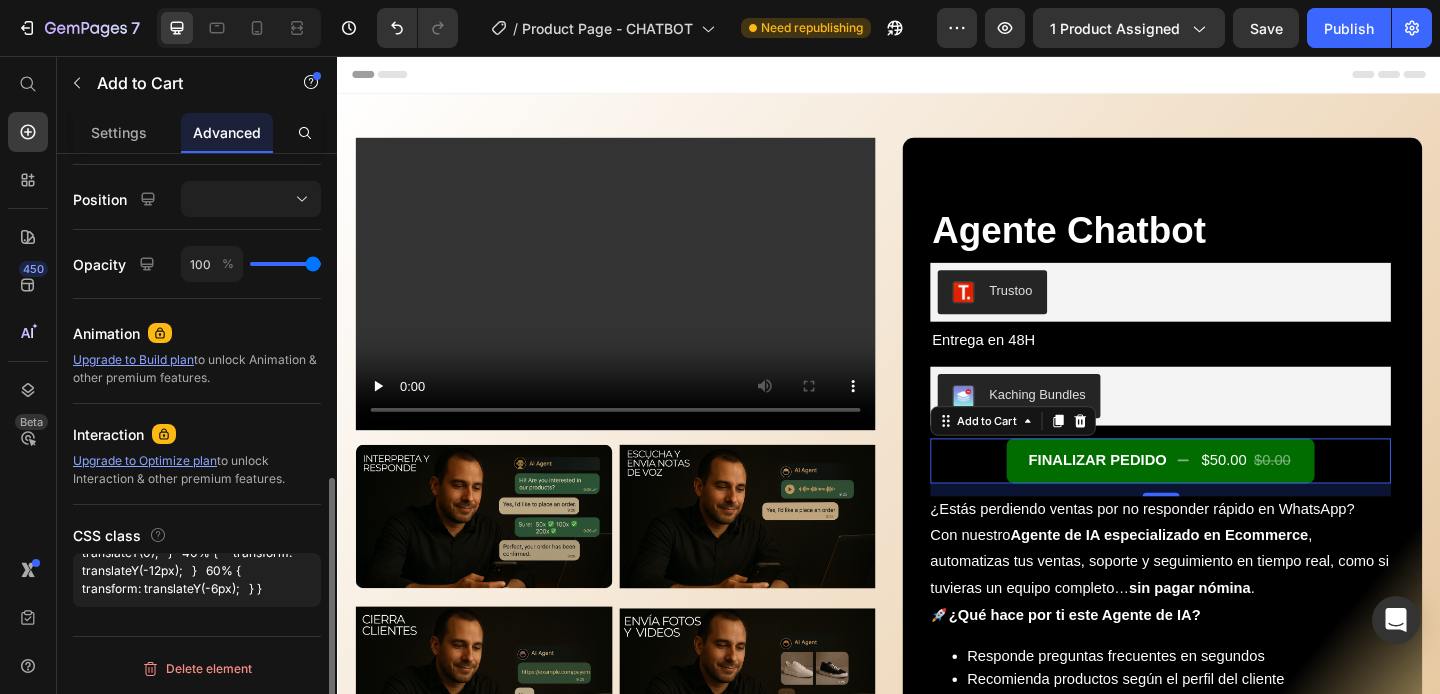 scroll, scrollTop: 72, scrollLeft: 0, axis: vertical 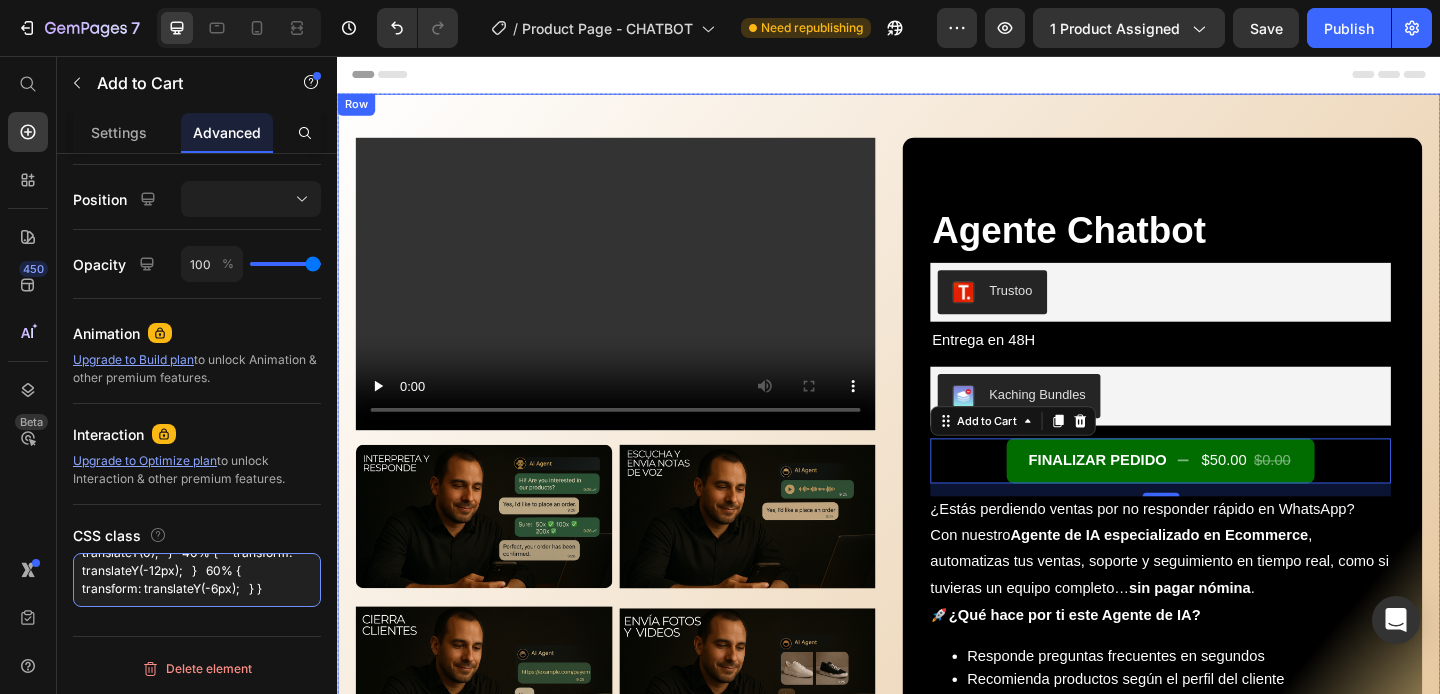 type 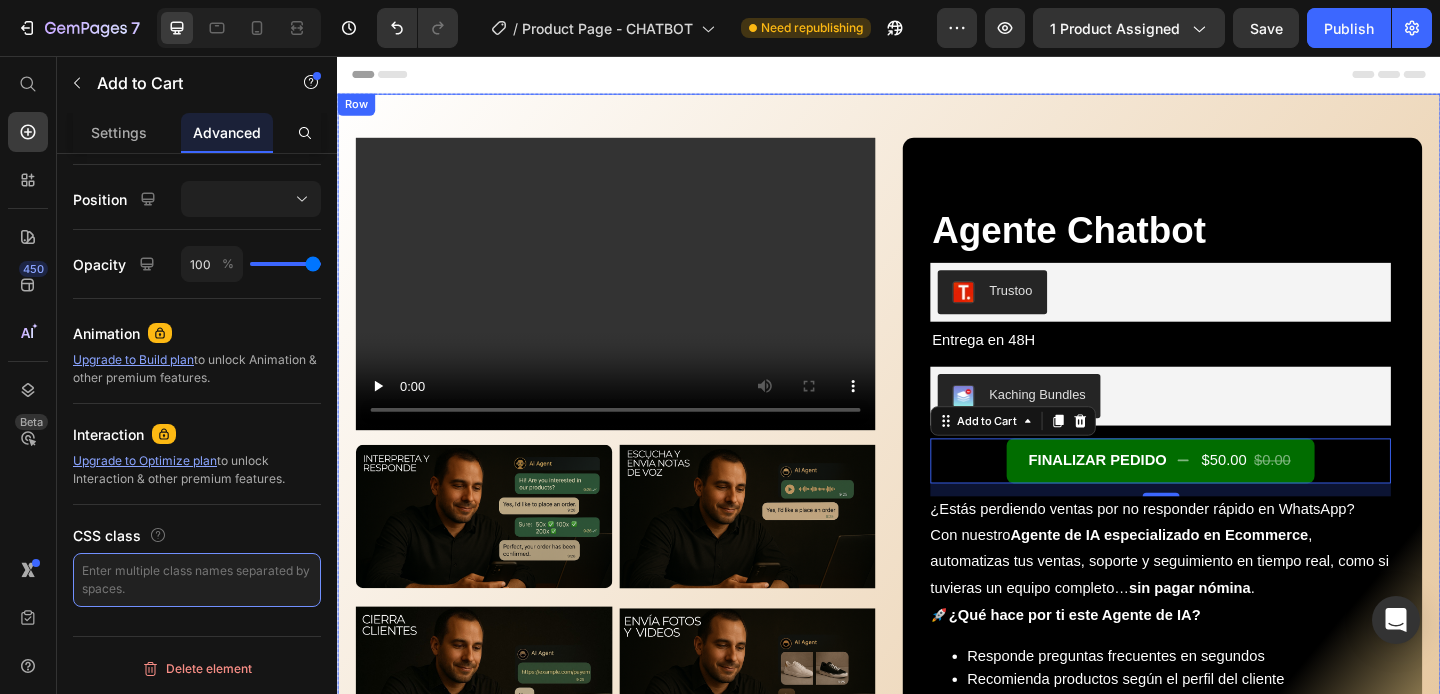 scroll, scrollTop: 0, scrollLeft: 0, axis: both 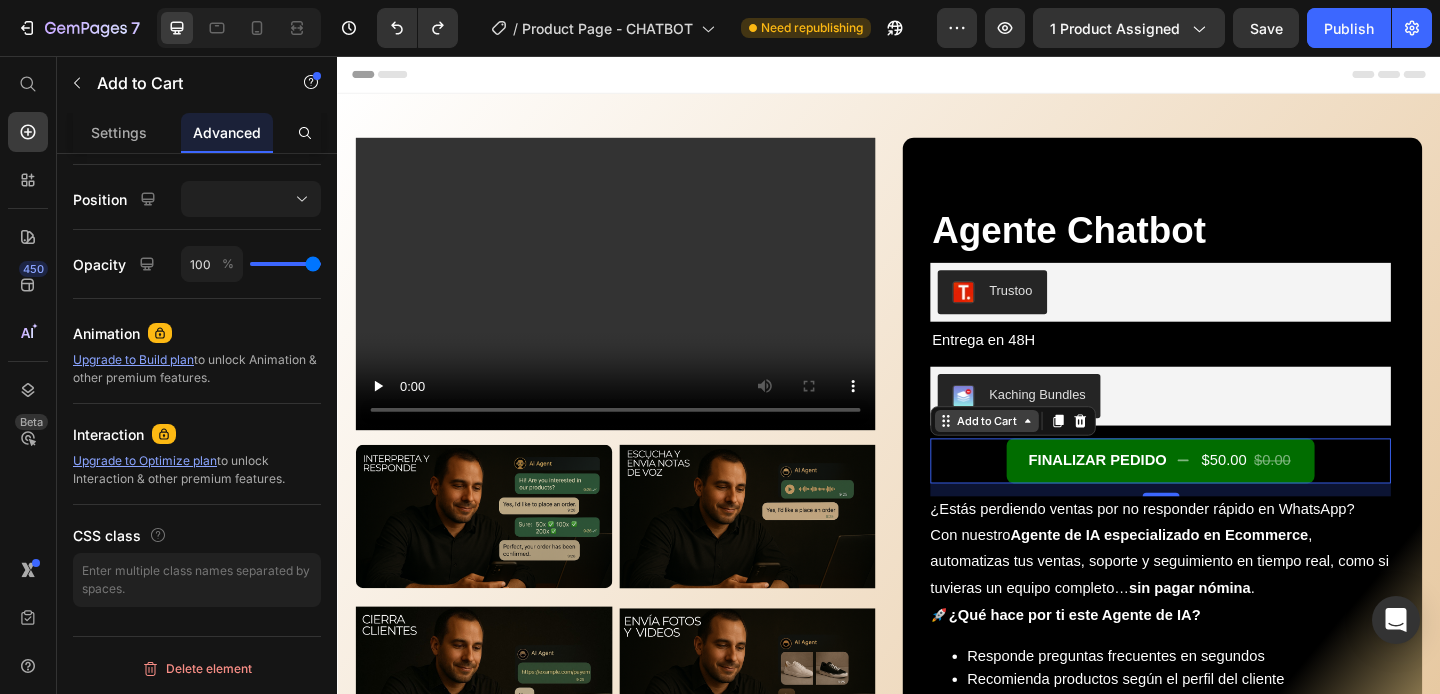click 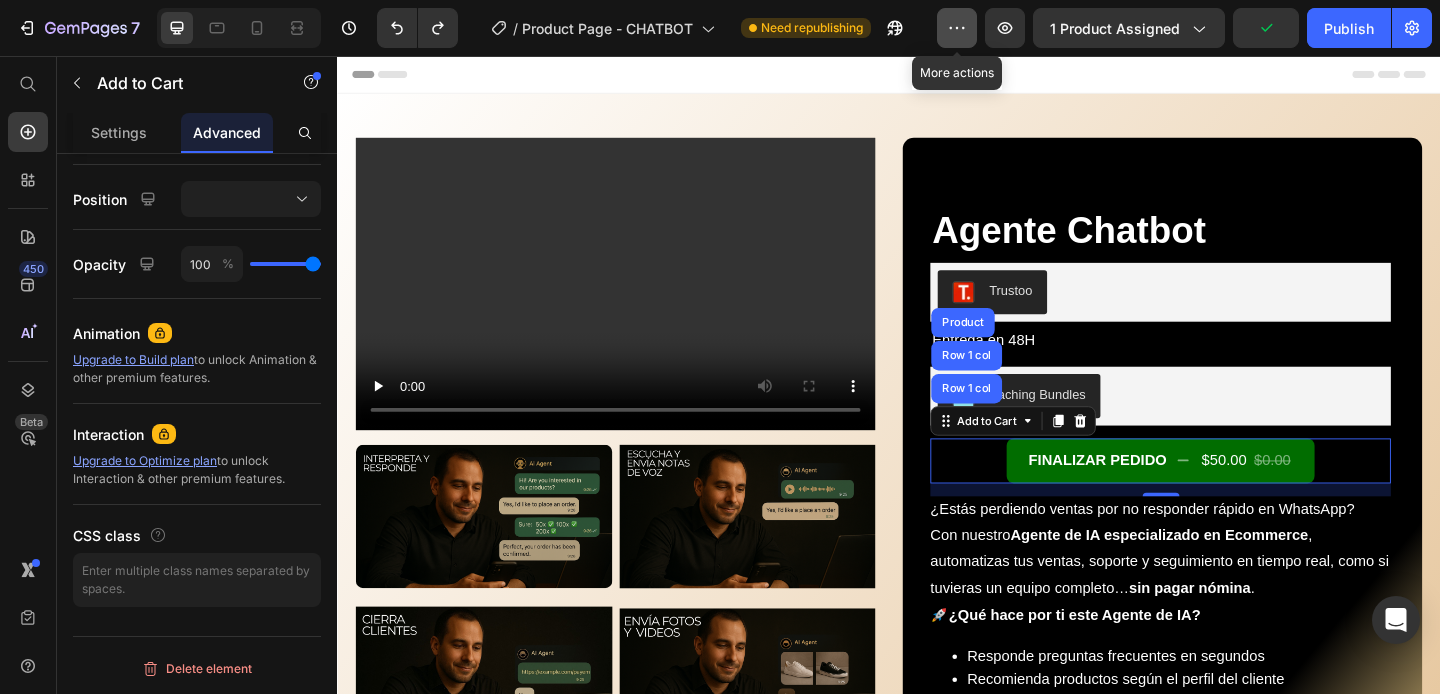 click 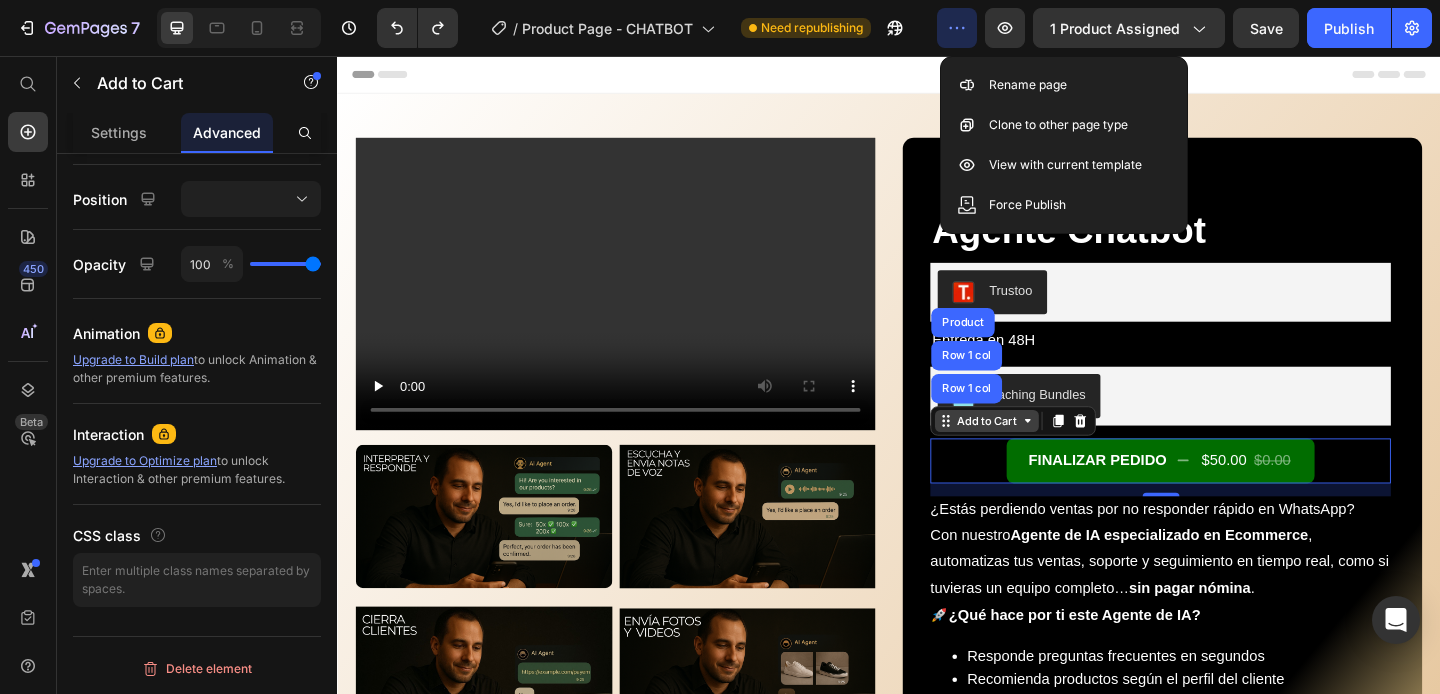 click on "Add to Cart" at bounding box center [1043, 453] 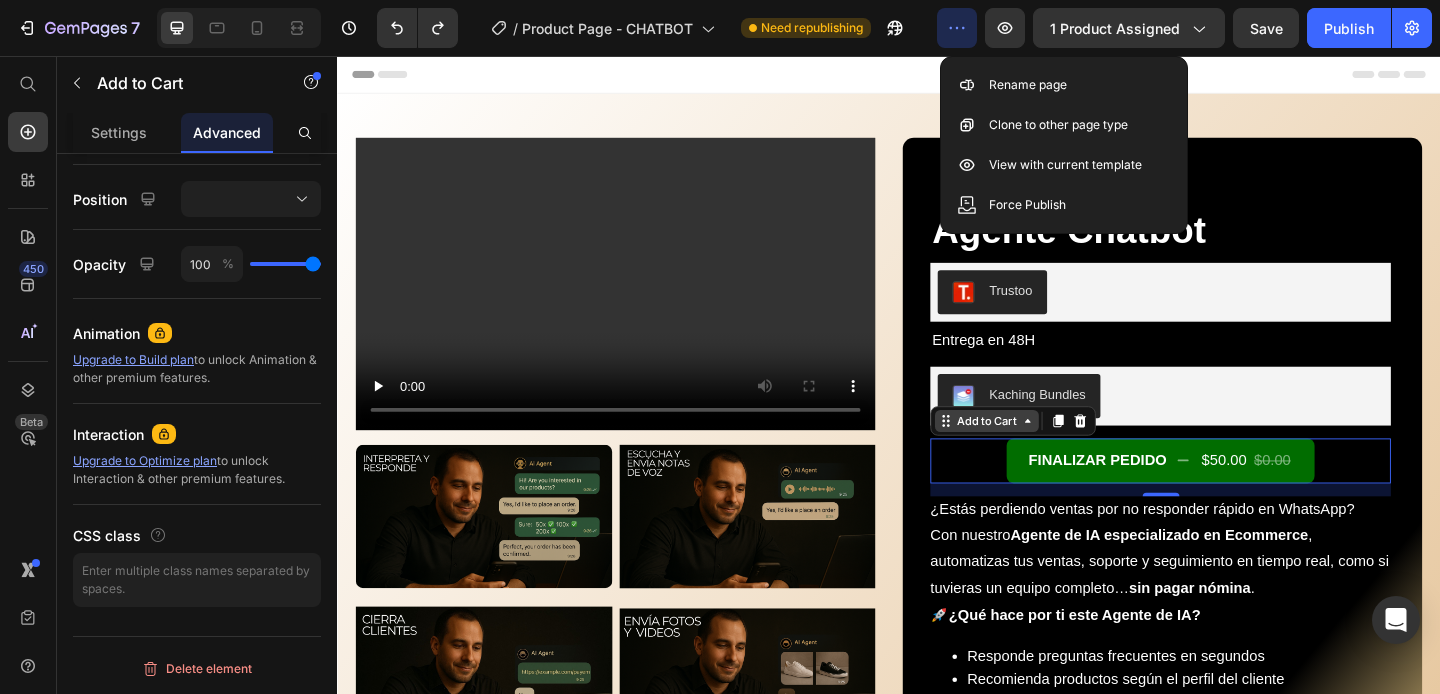 click on "Add to Cart" at bounding box center [1043, 453] 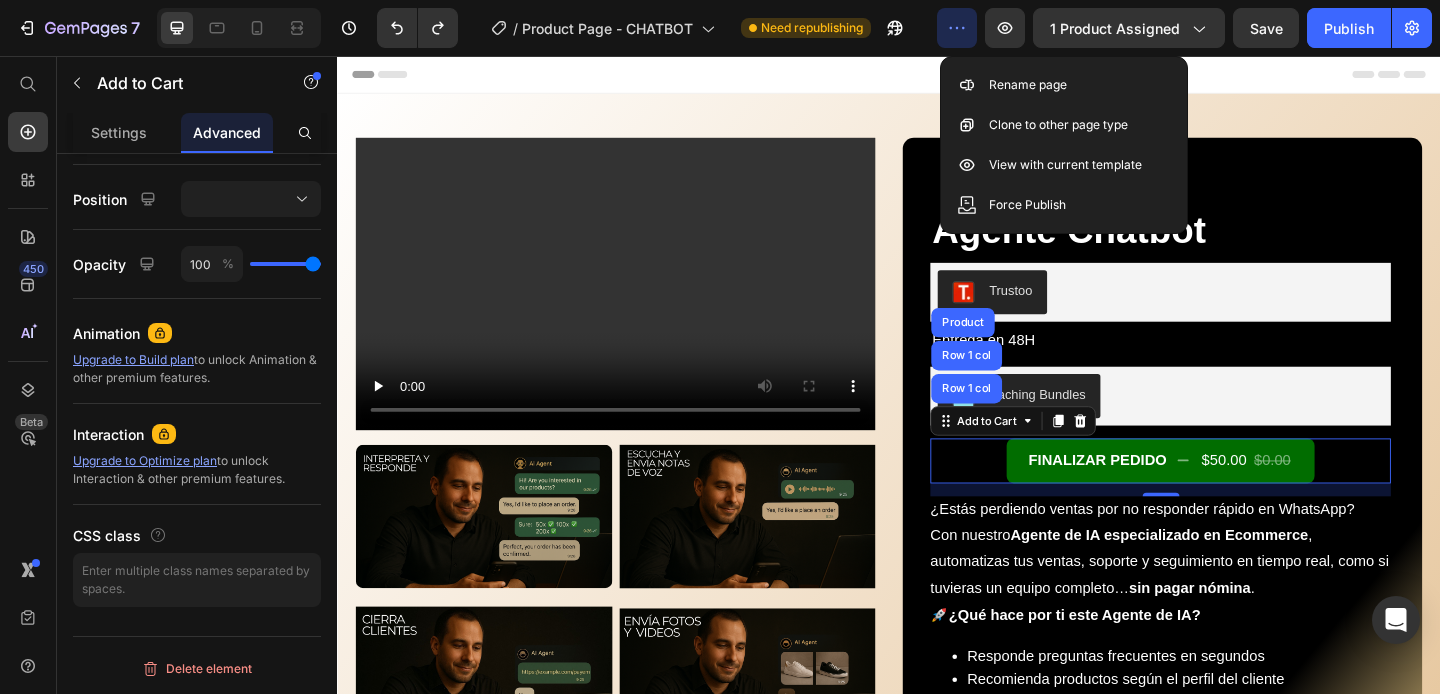 click on "FINALIZAR PEDIDO
$50.00 $0.00 Add to Cart Row 1 col Row 1 col Product   14" at bounding box center (1232, 496) 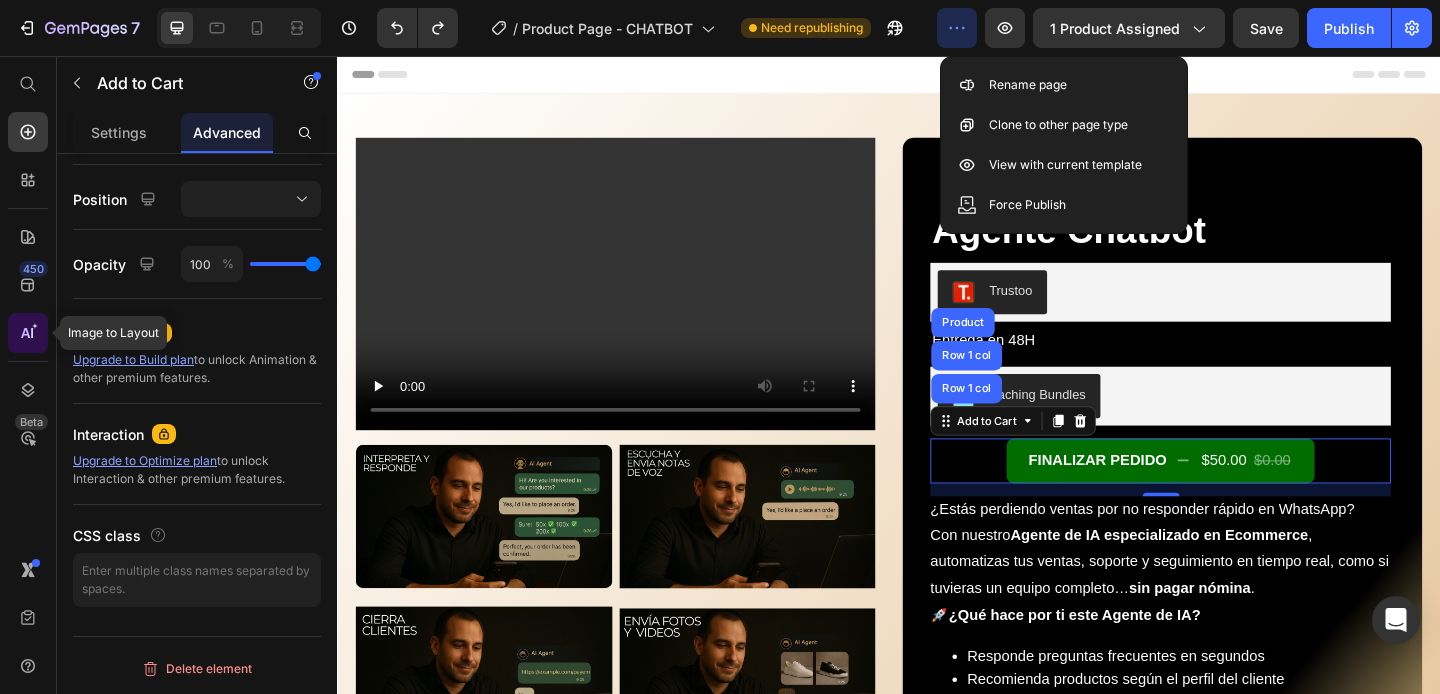 click 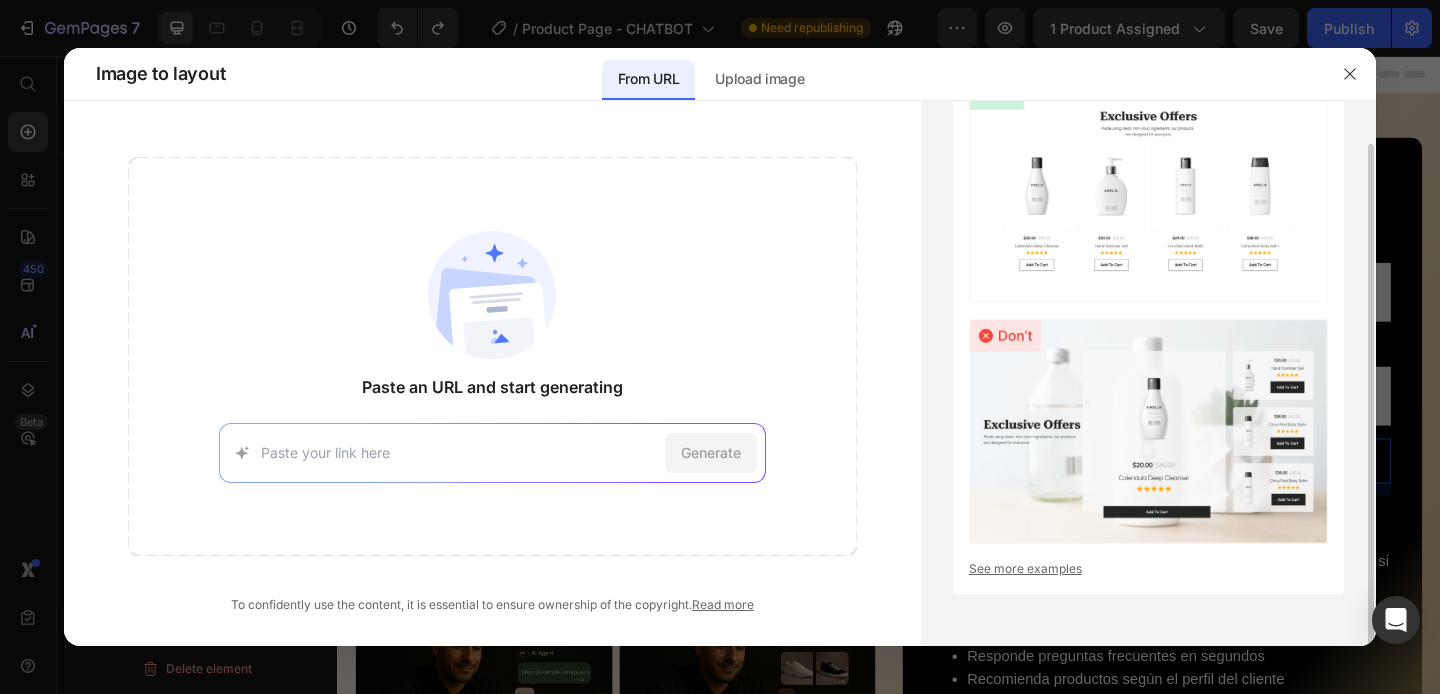 scroll, scrollTop: 0, scrollLeft: 0, axis: both 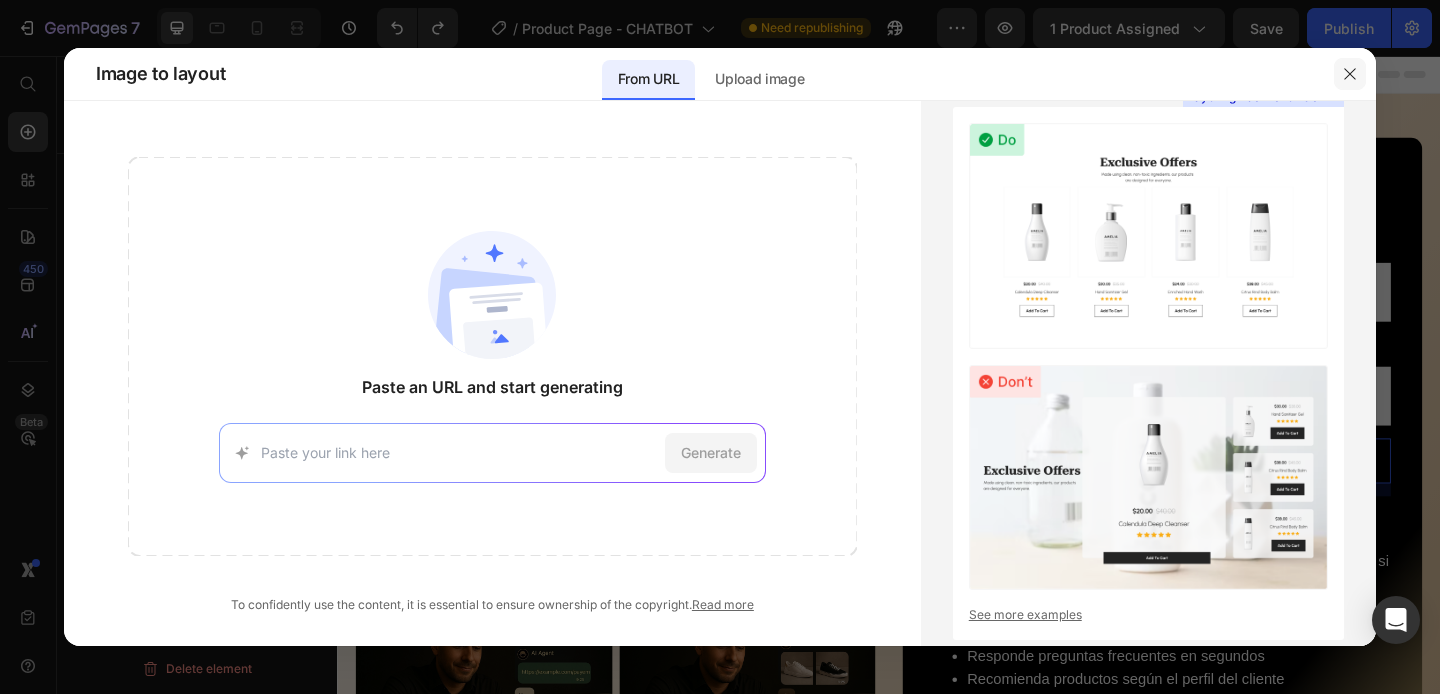 click 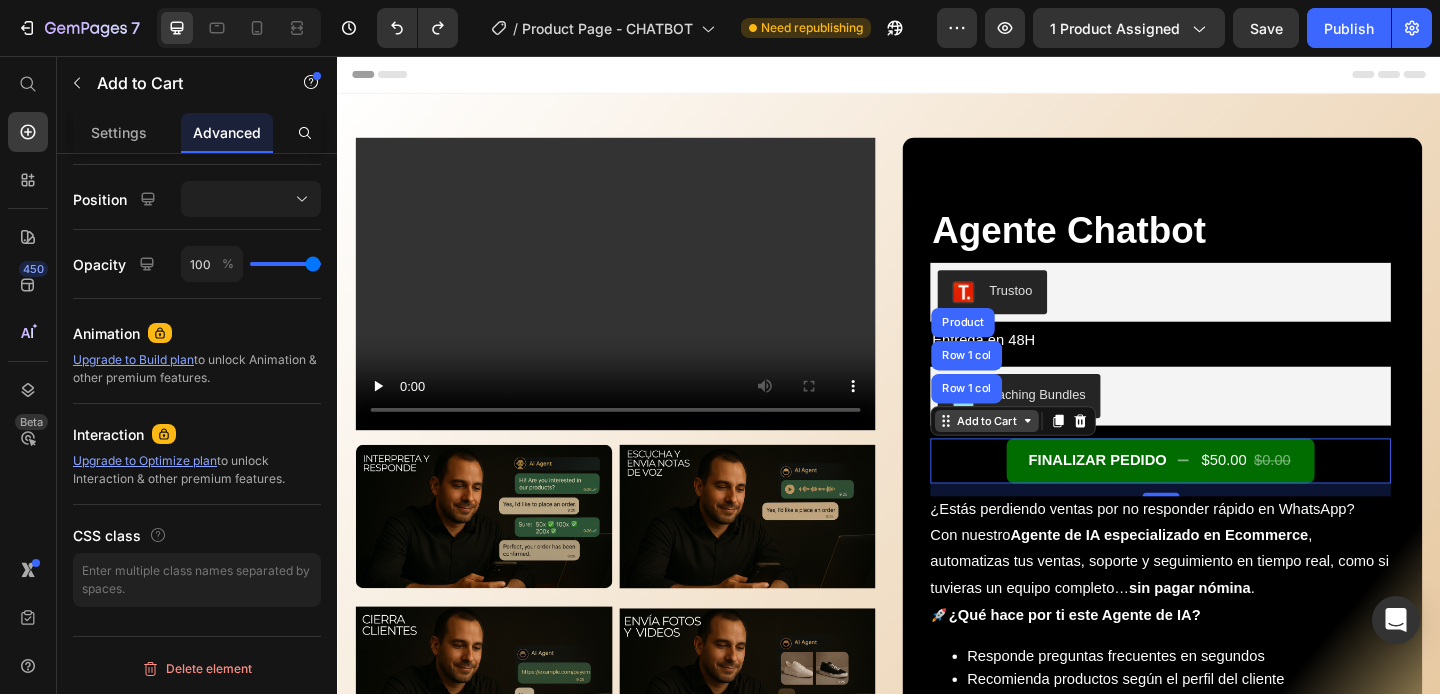 click on "Add to Cart" at bounding box center (1043, 453) 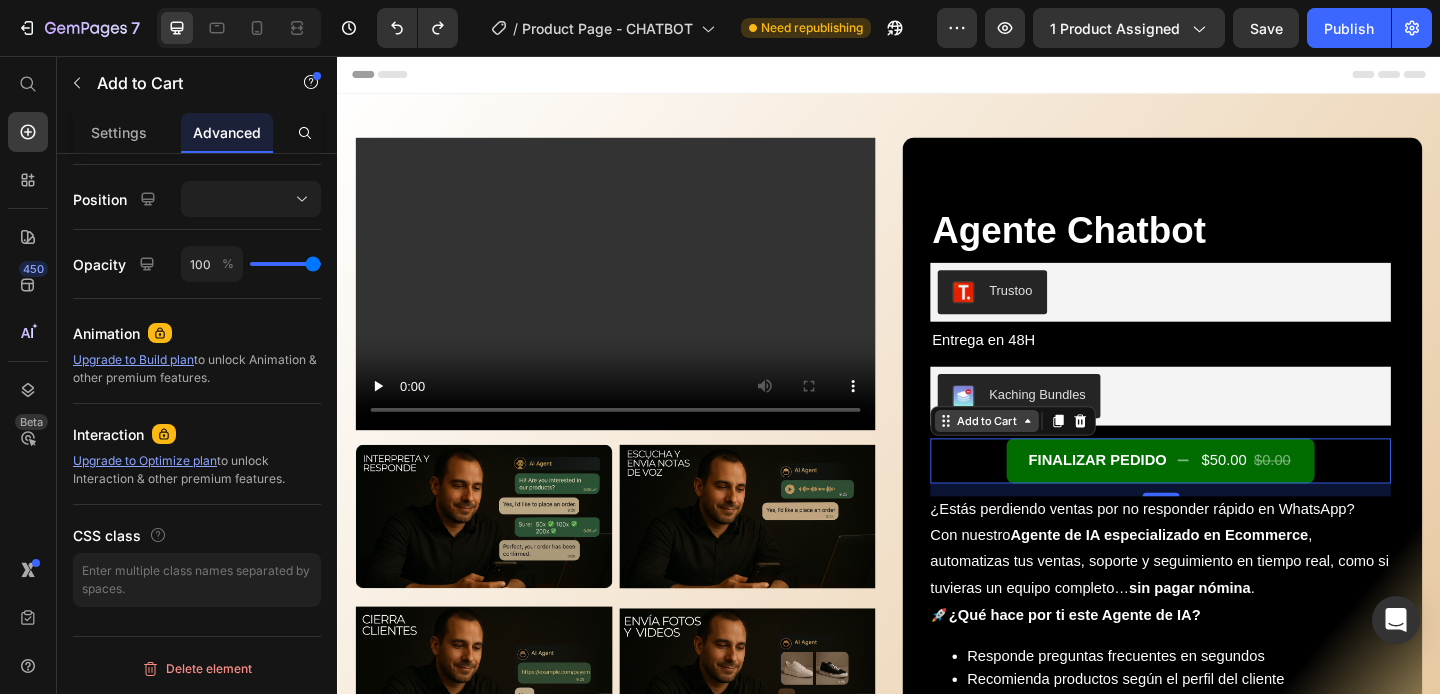 click on "Add to Cart" at bounding box center (1043, 453) 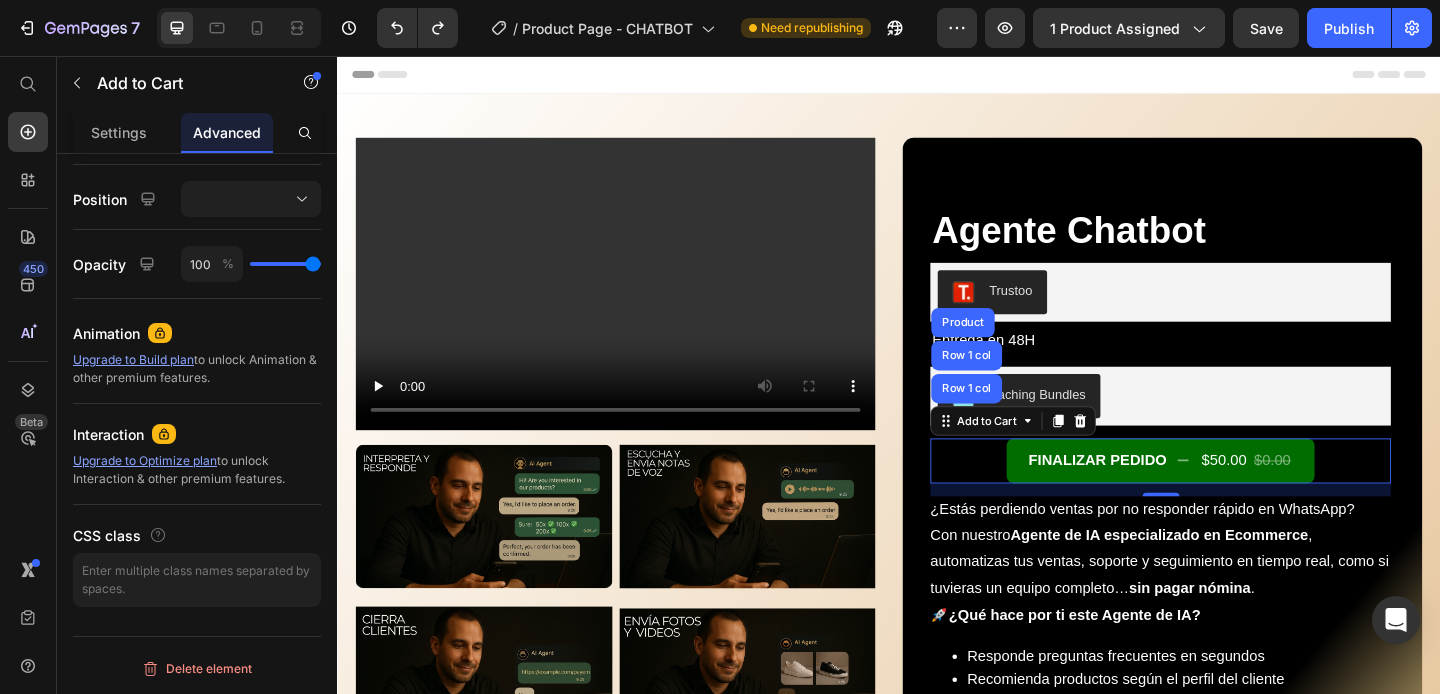 click on "FINALIZAR PEDIDO
$50.00 $0.00 Add to Cart Row 1 col Row 1 col Product   14" at bounding box center [1232, 496] 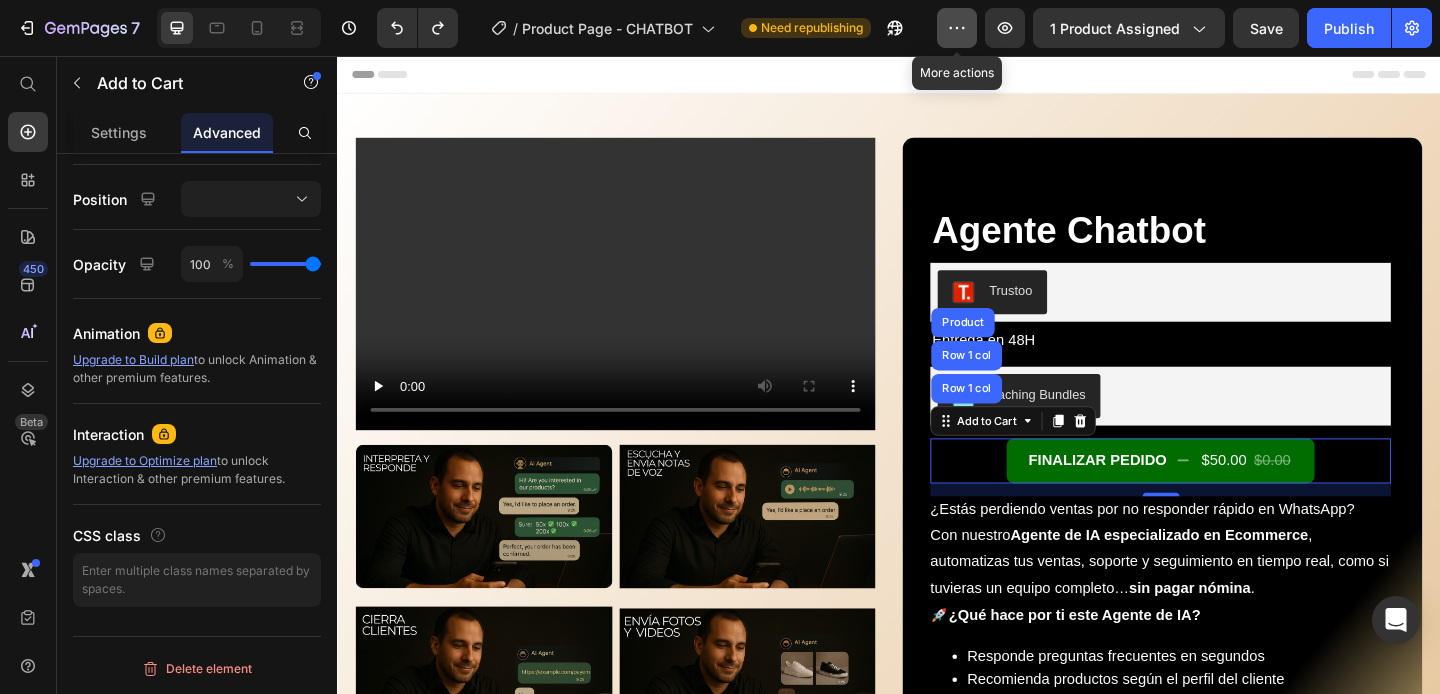 click 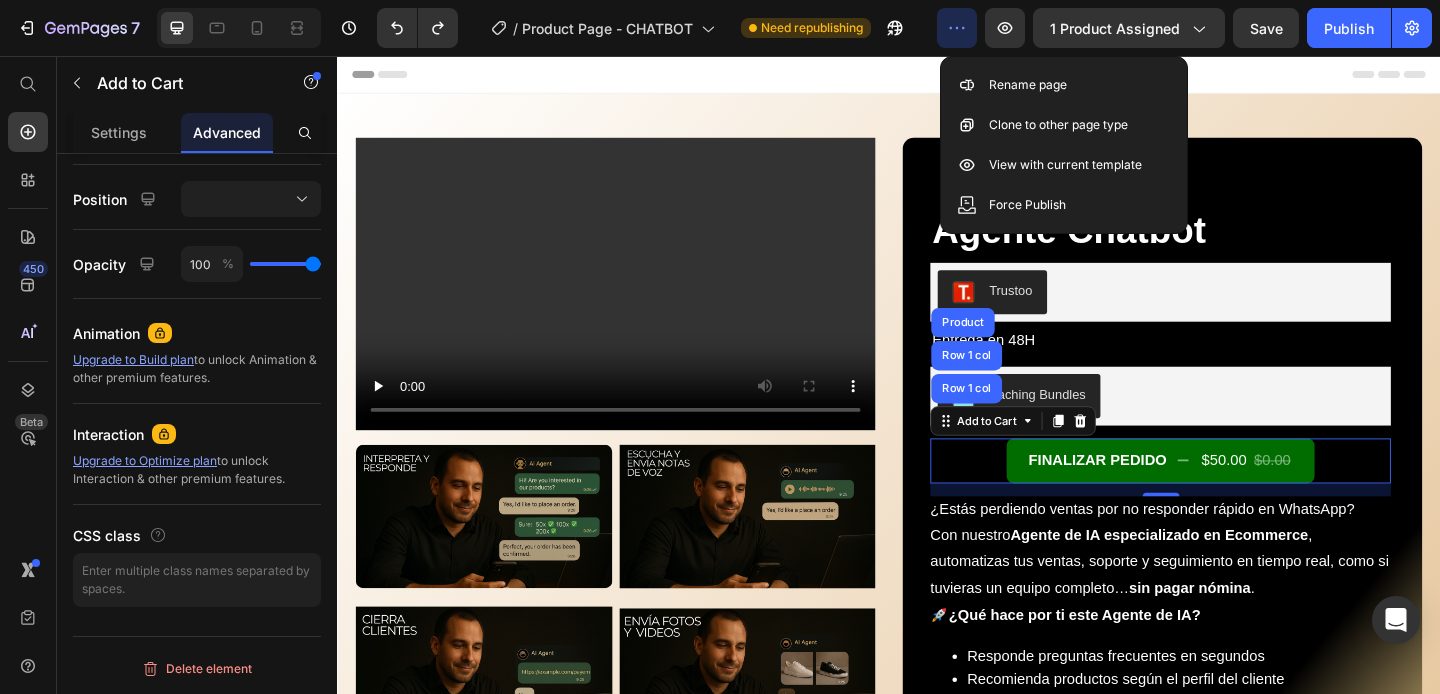 click 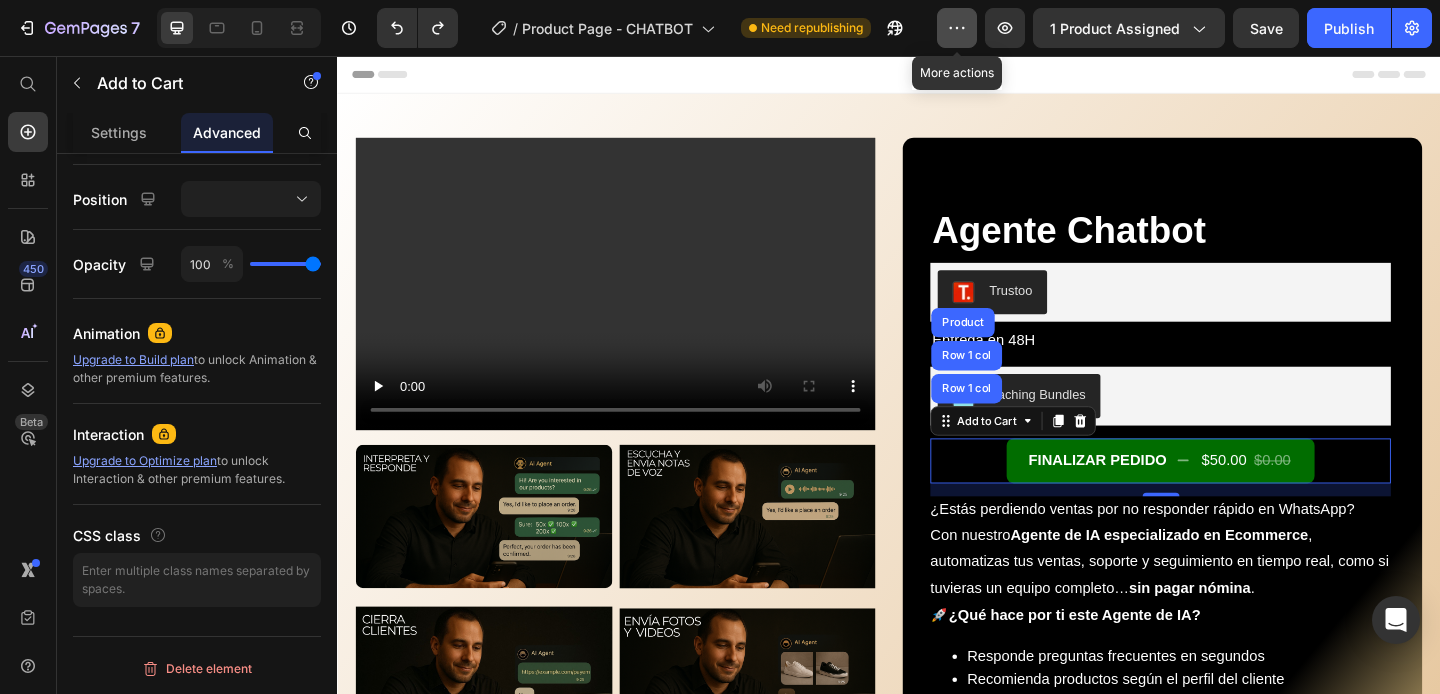 click 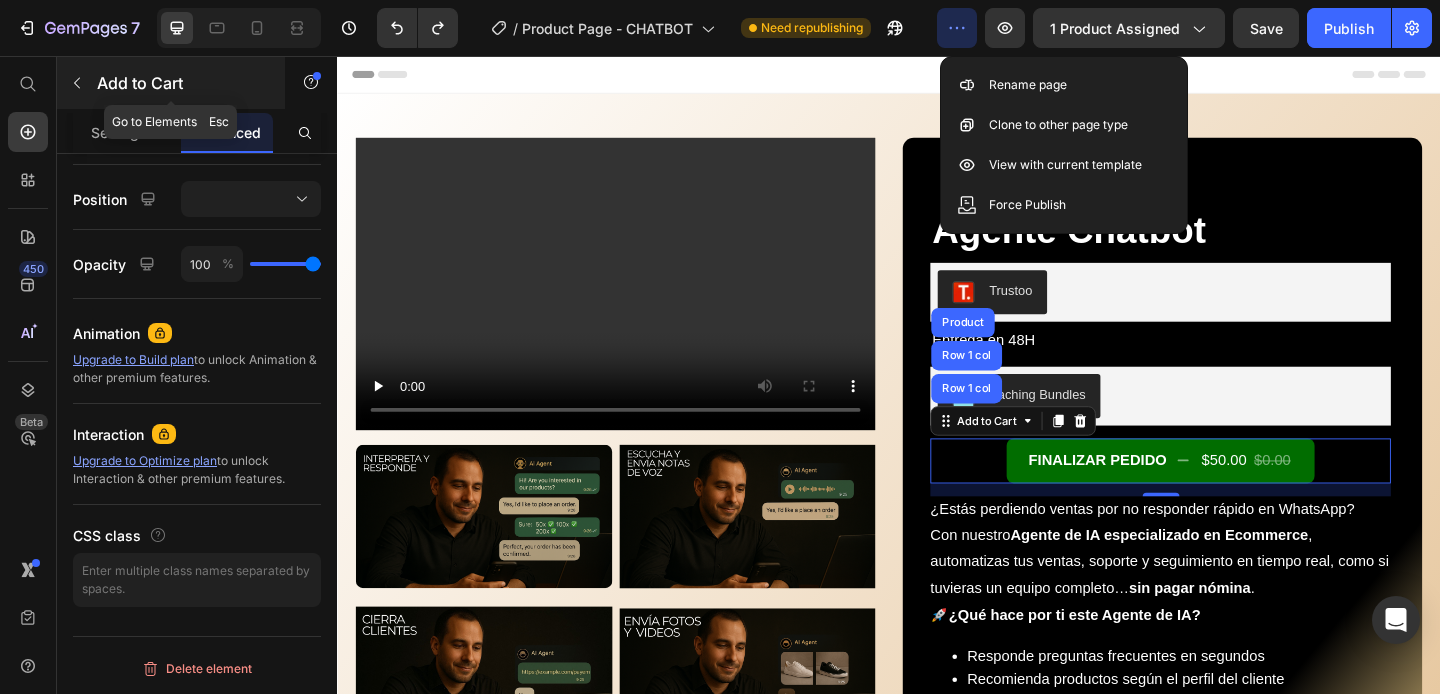 click at bounding box center [77, 83] 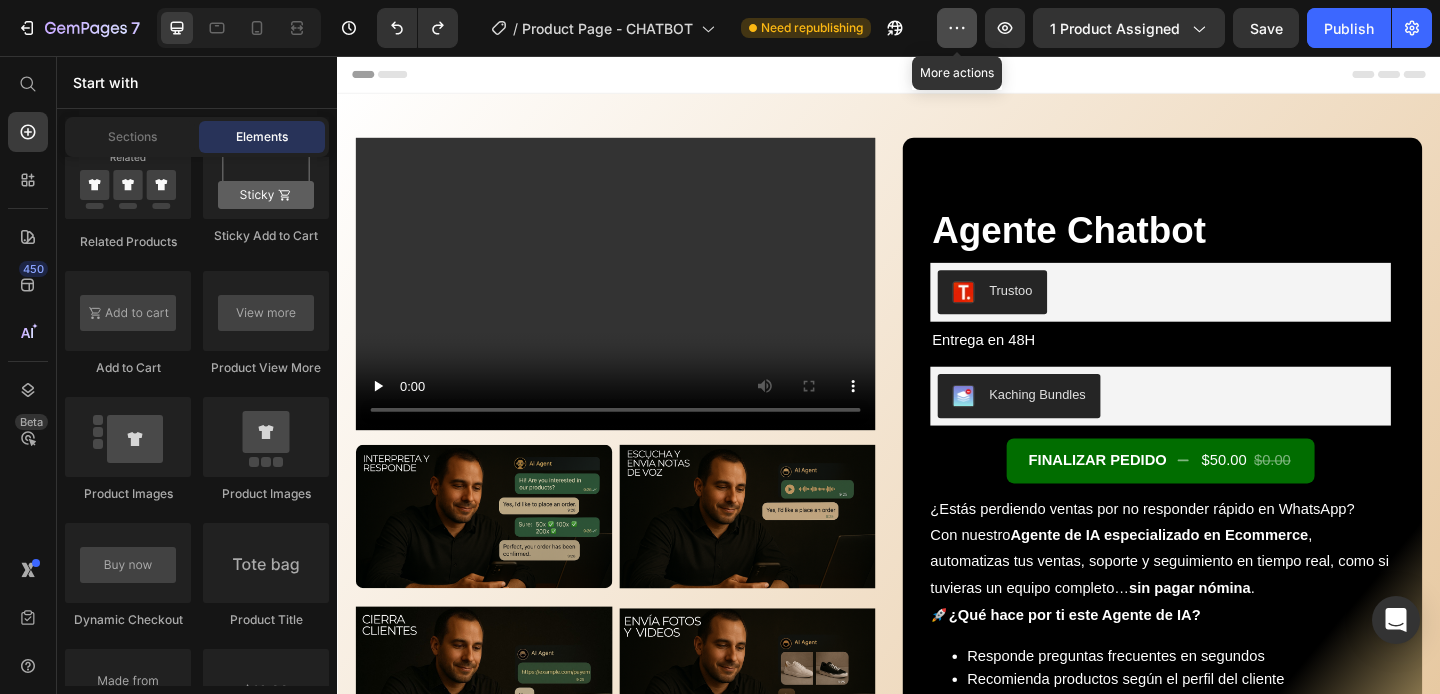 click 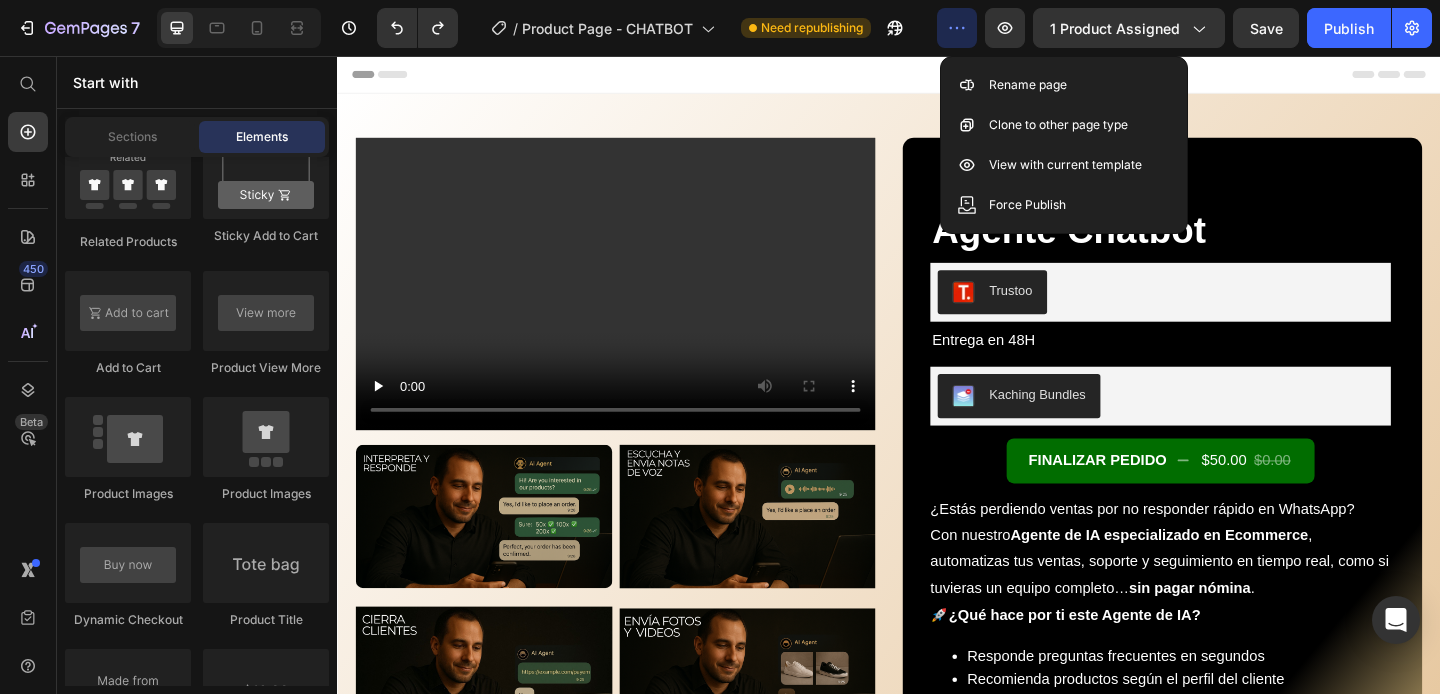 click 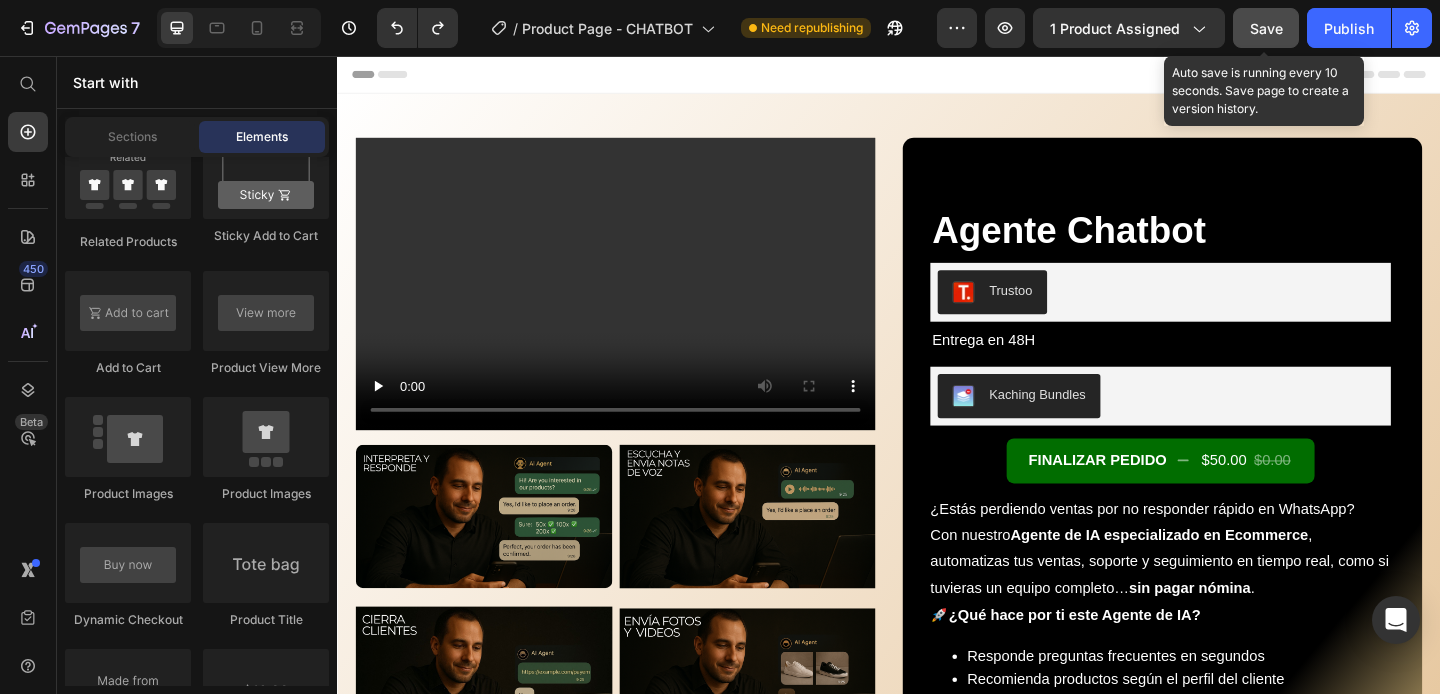 click on "Save" at bounding box center [1266, 28] 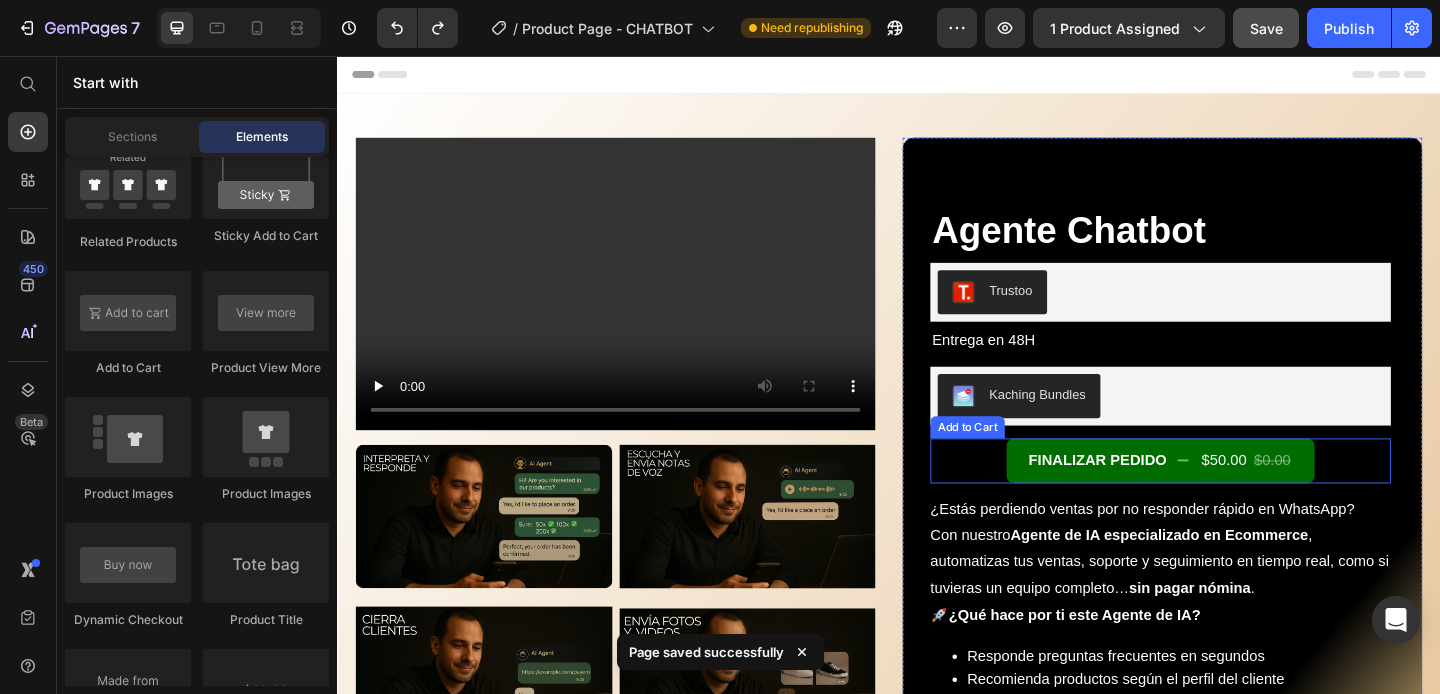 click on "FINALIZAR PEDIDO
$50.00 $0.00 Add to Cart" at bounding box center (1232, 496) 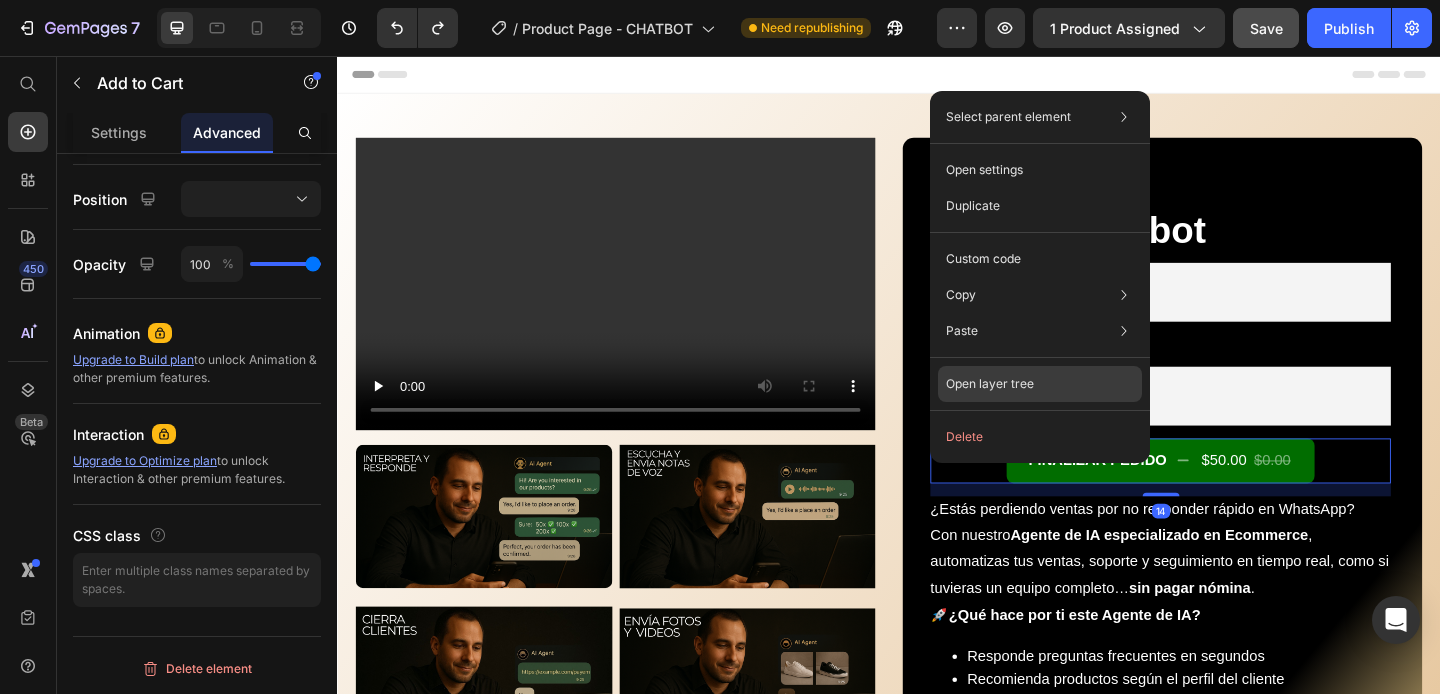 click on "Open layer tree" at bounding box center [990, 384] 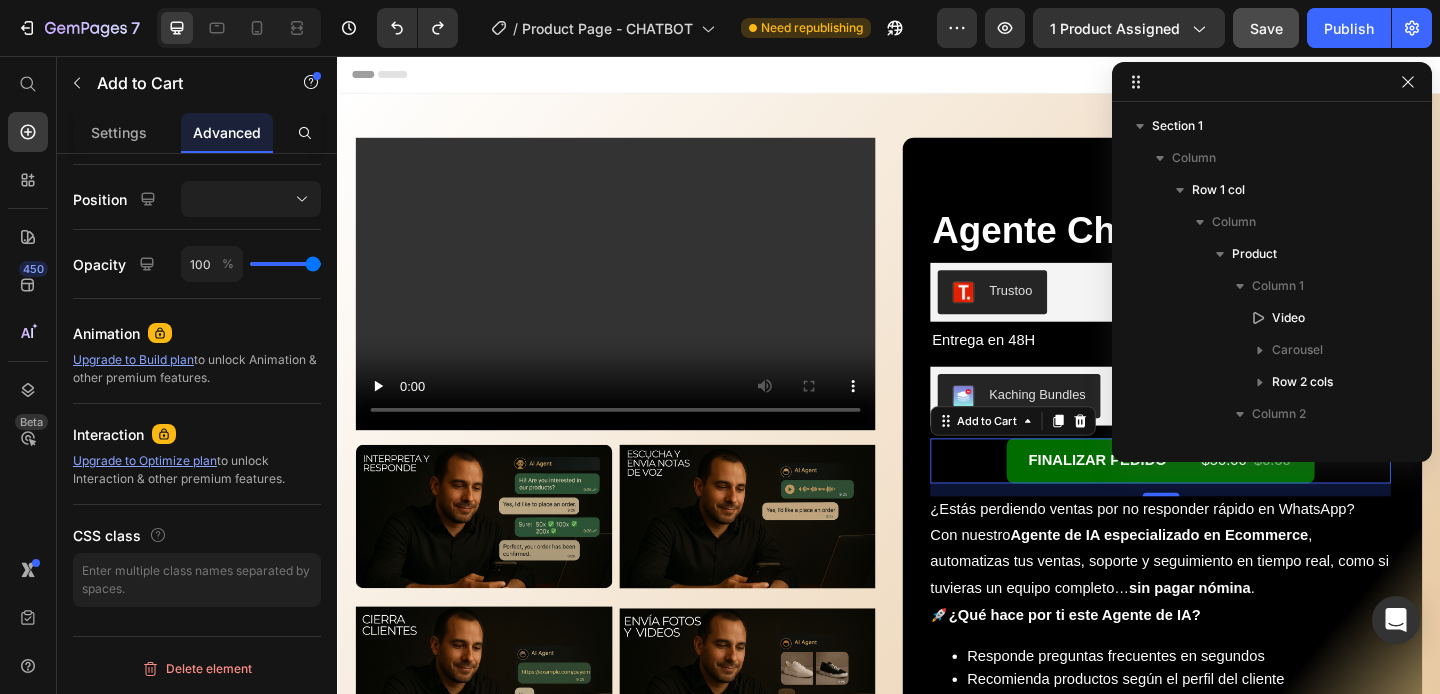 scroll, scrollTop: 442, scrollLeft: 0, axis: vertical 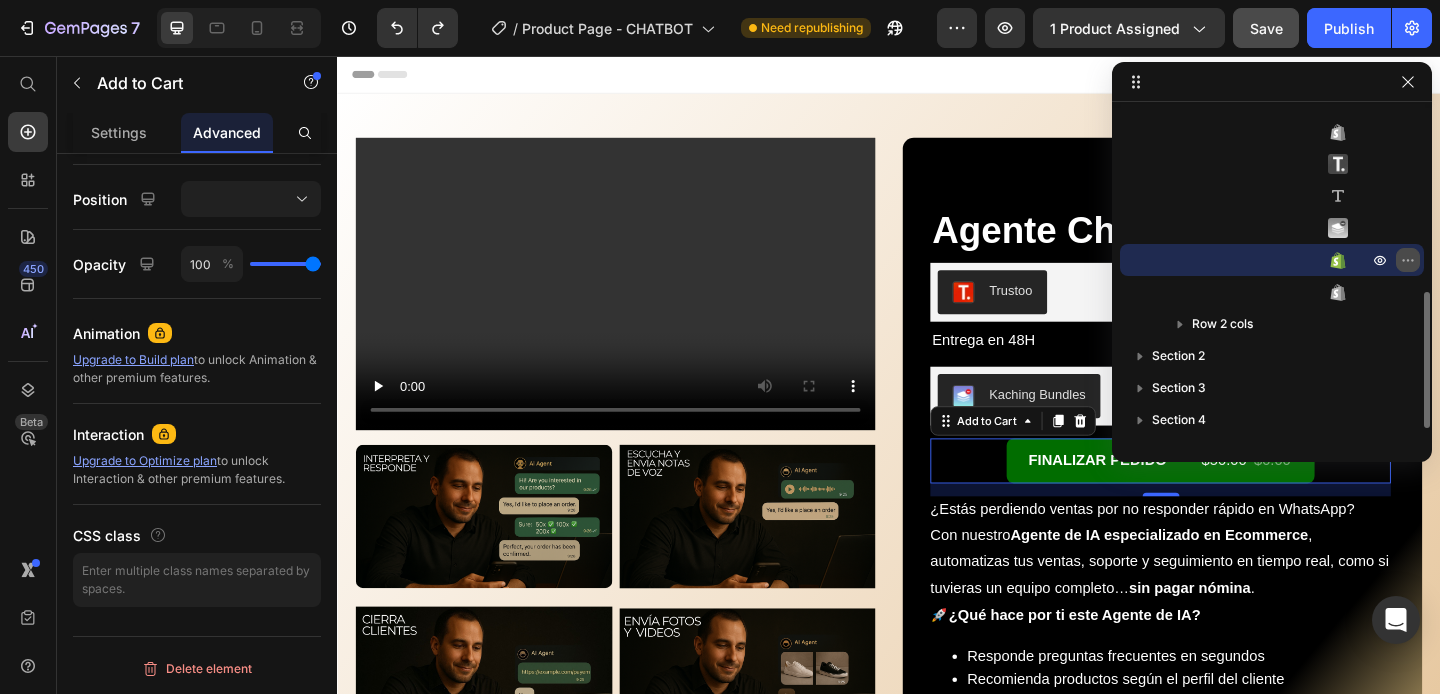 click 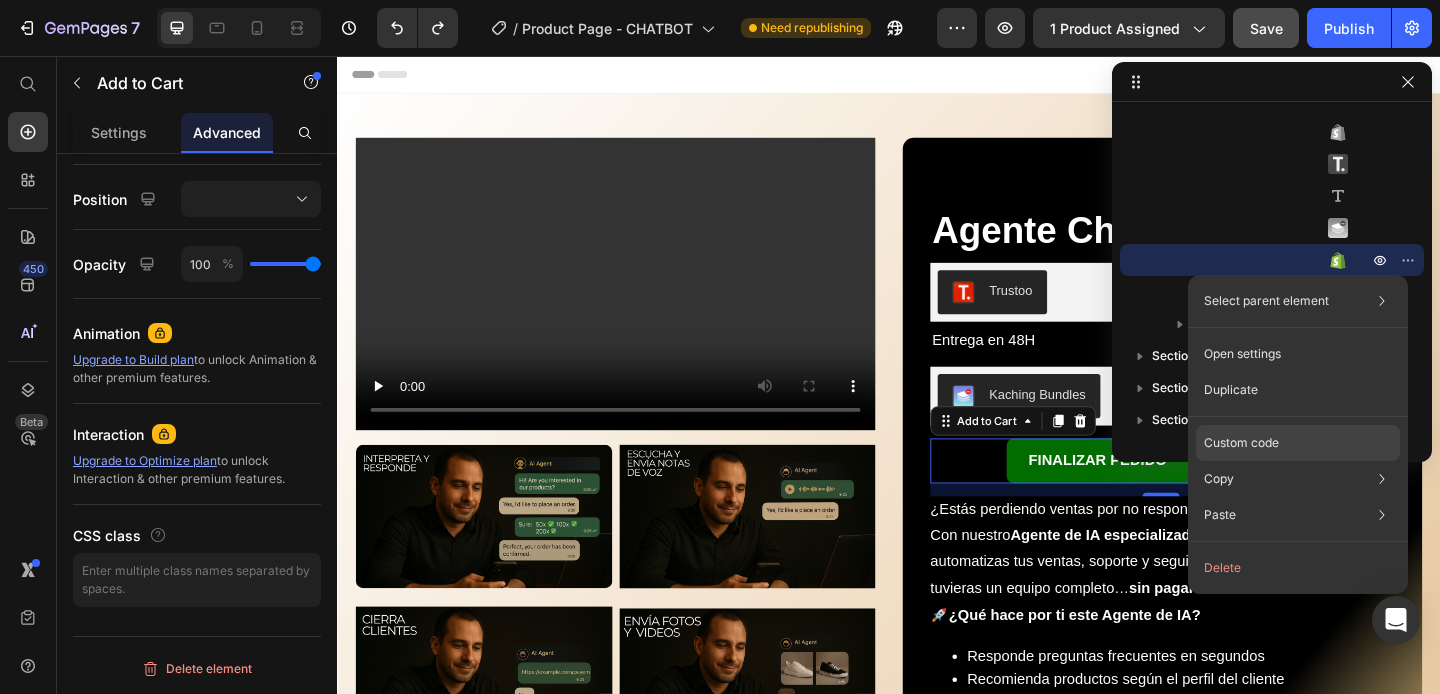 click on "Custom code" at bounding box center (1241, 443) 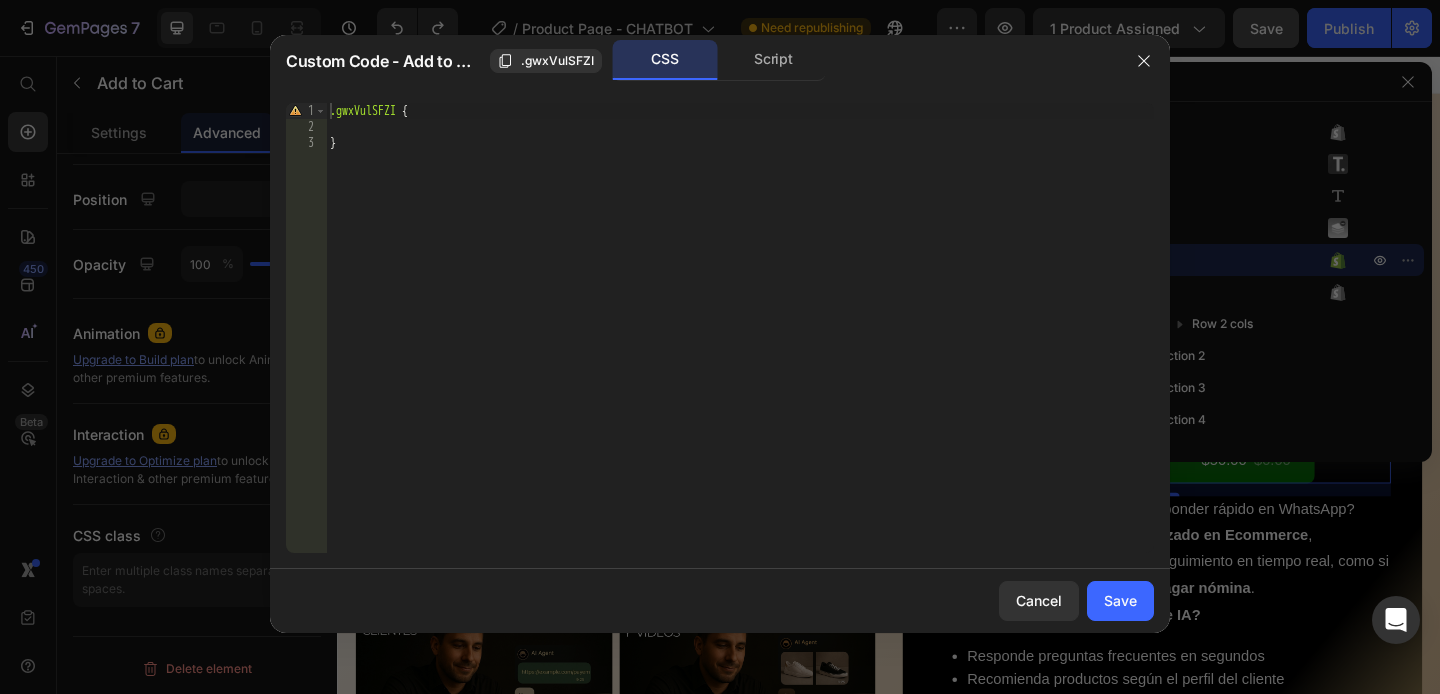 type on "}" 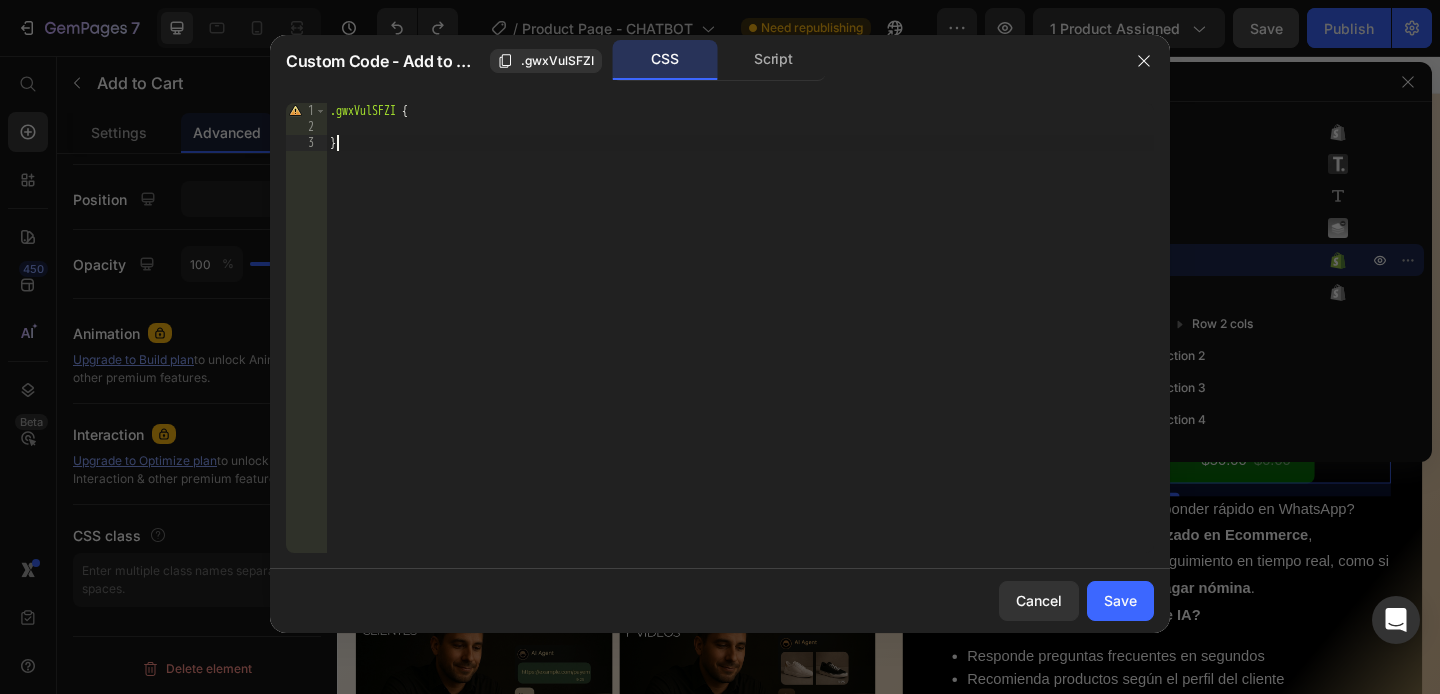 click on ".gwxVulSFZI   { }" at bounding box center [740, 344] 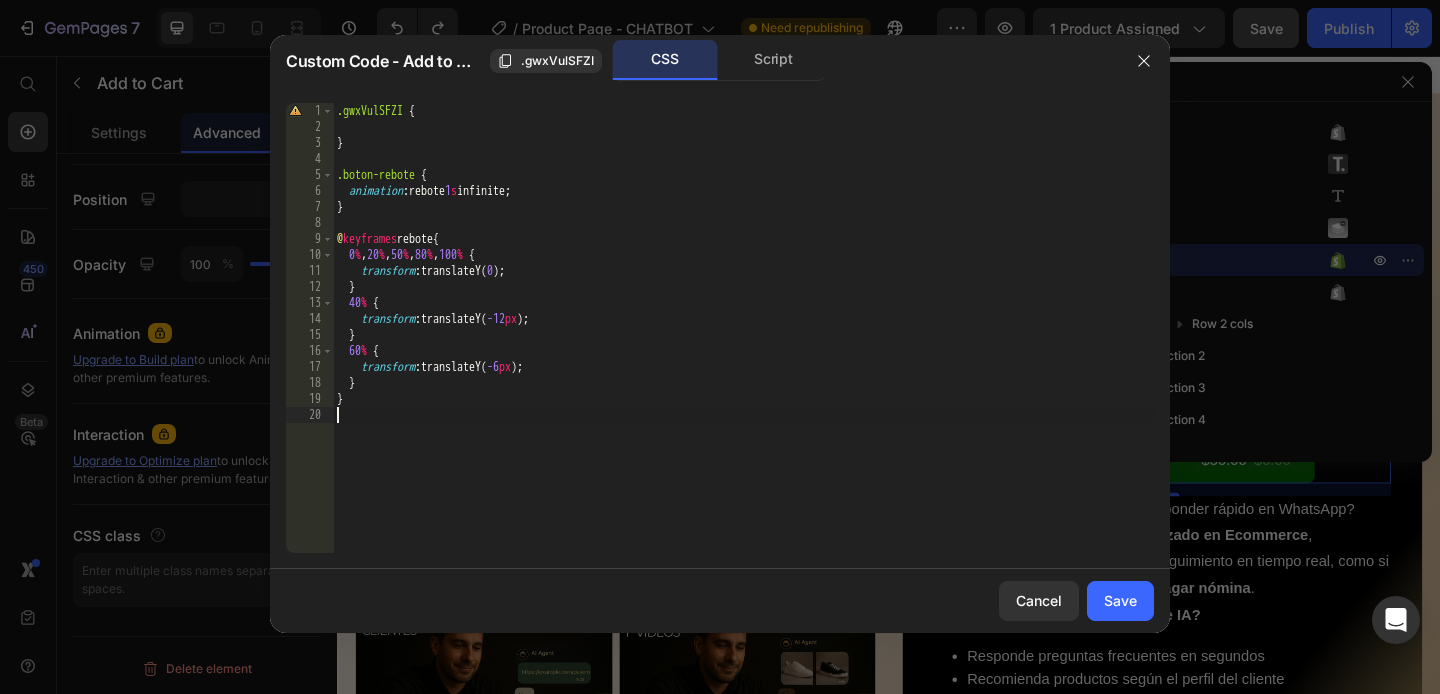 click on ".gwxVulSFZI   { } .boton-rebote   {    animation :  rebote  1 s  infinite ; } @ keyframes  rebote  {    0 % ,  20 % ,  50 % ,  80 % ,  100 %   {      transform :  translateY( 0 ) ;    }    40 %   {      transform :  translateY( -12 px ) ;    }    60 %   {      transform :  translateY( -6 px ) ;    } }" at bounding box center (743, 344) 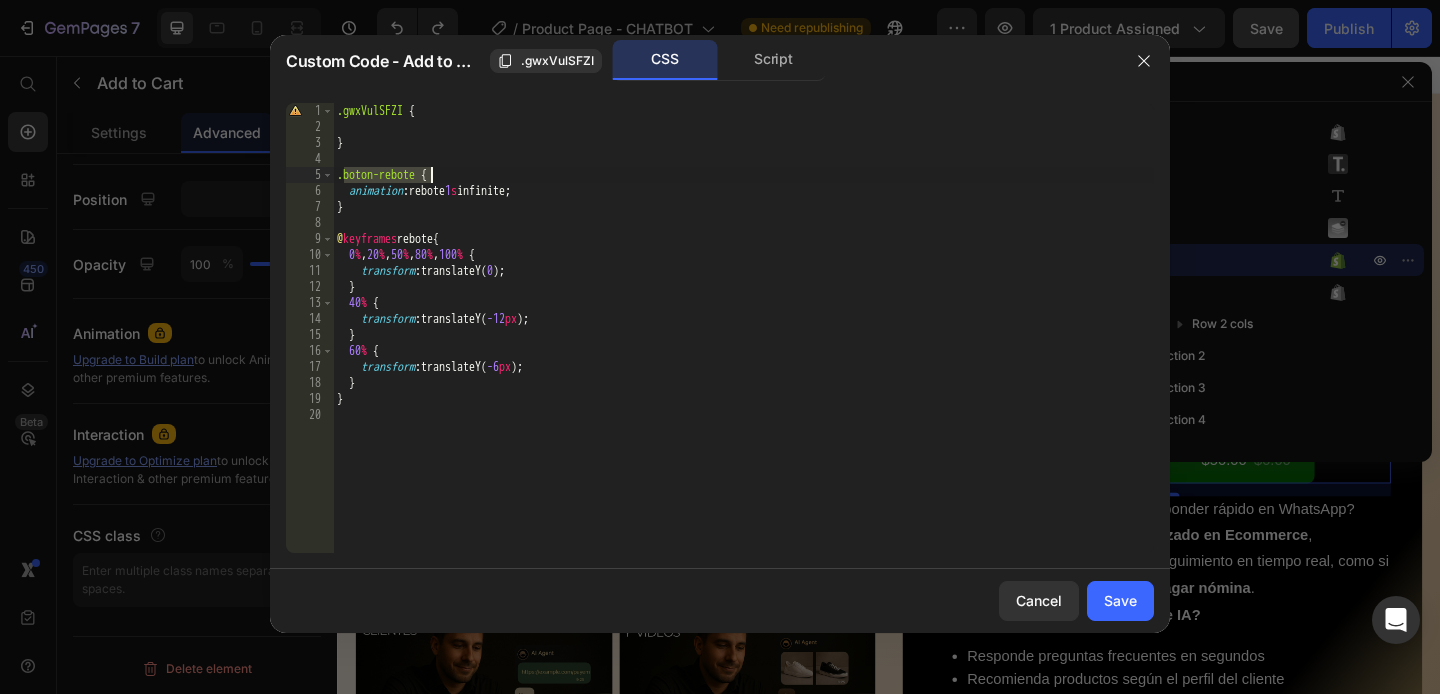 drag, startPoint x: 345, startPoint y: 175, endPoint x: 434, endPoint y: 180, distance: 89.140335 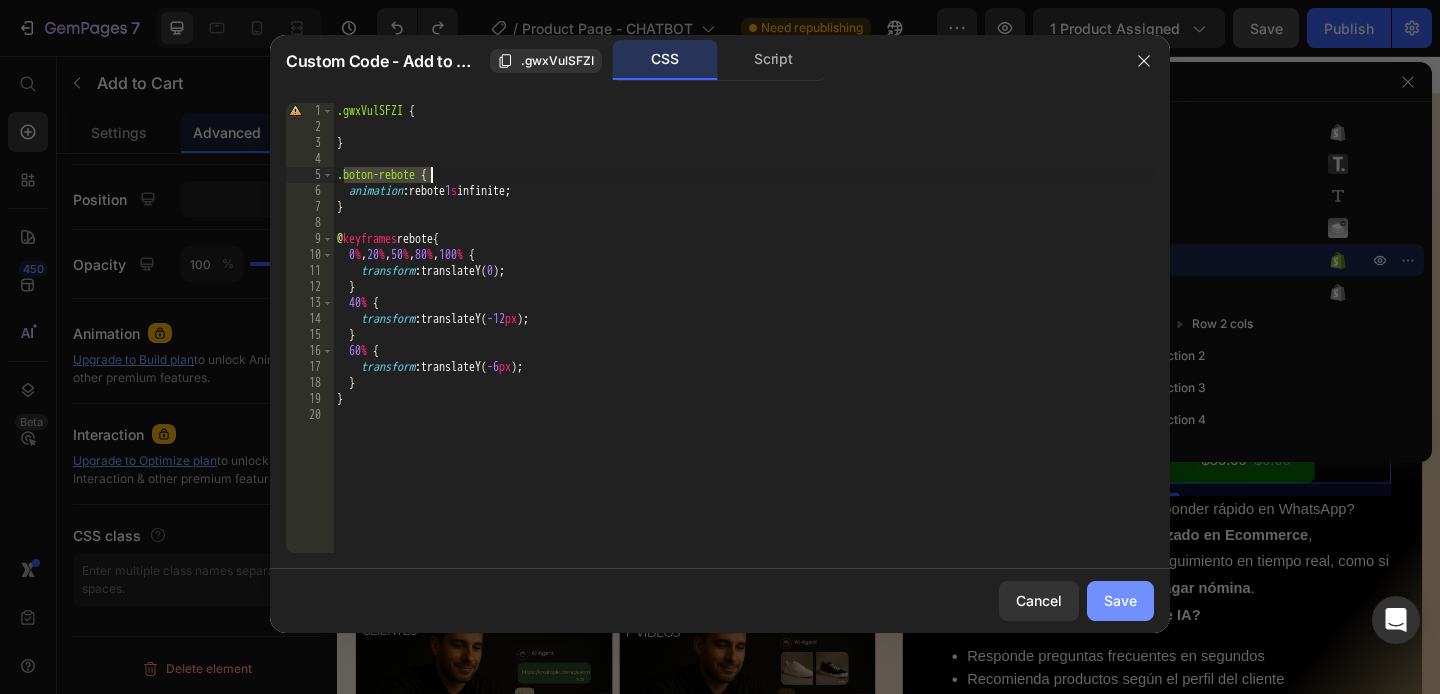type on ".boton-rebote {" 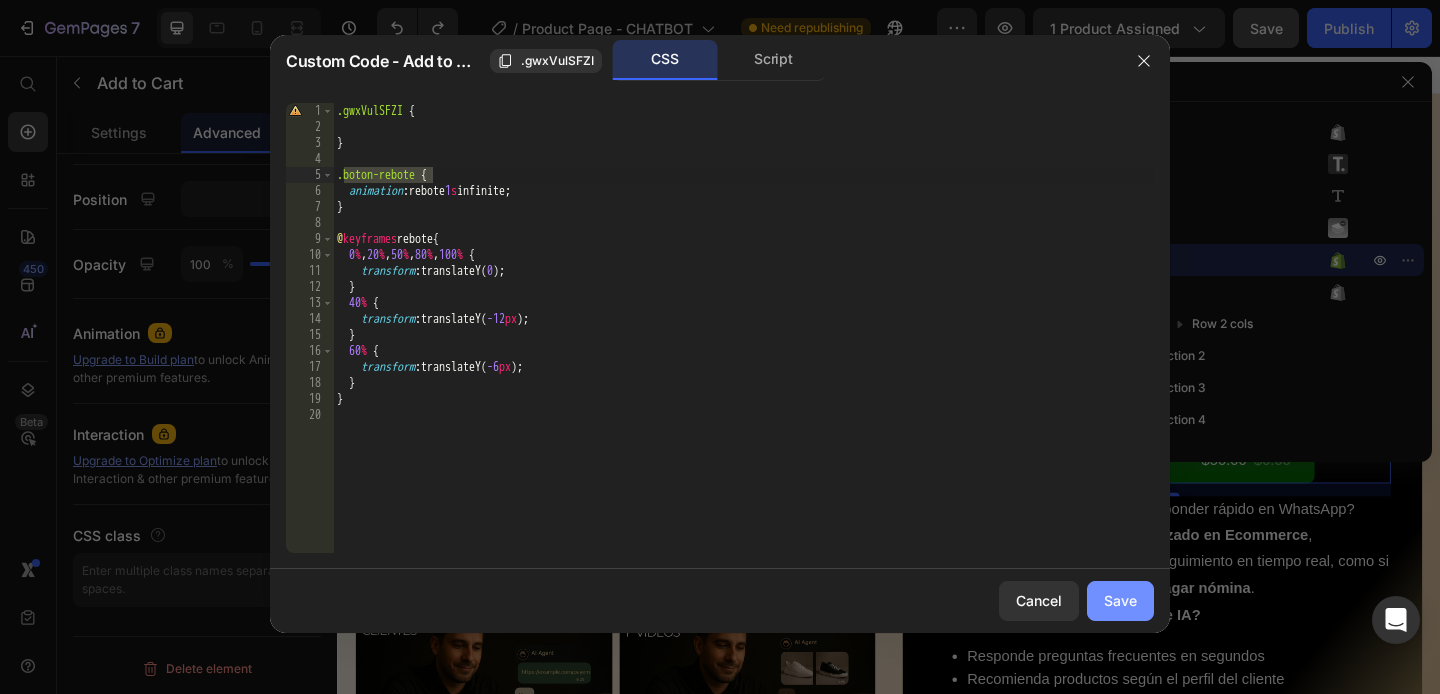 click on "Save" at bounding box center [1120, 600] 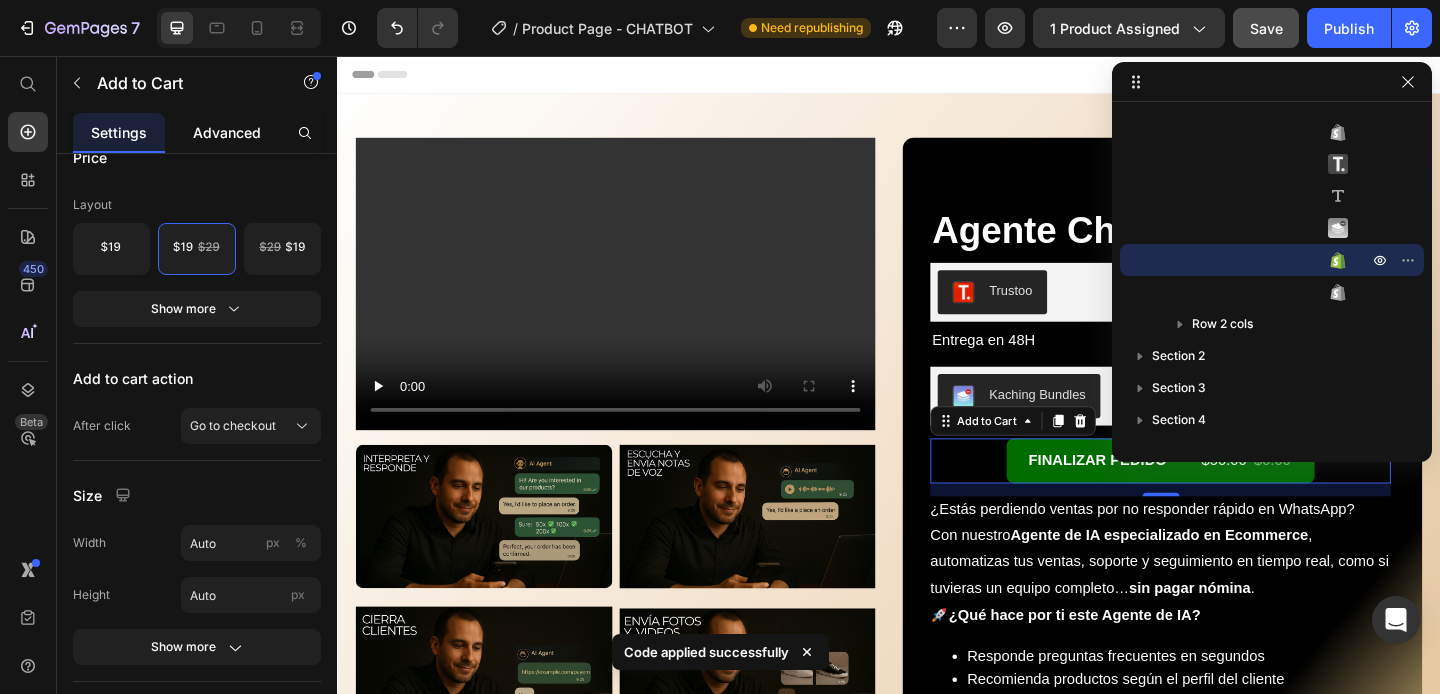 click on "Advanced" at bounding box center (227, 132) 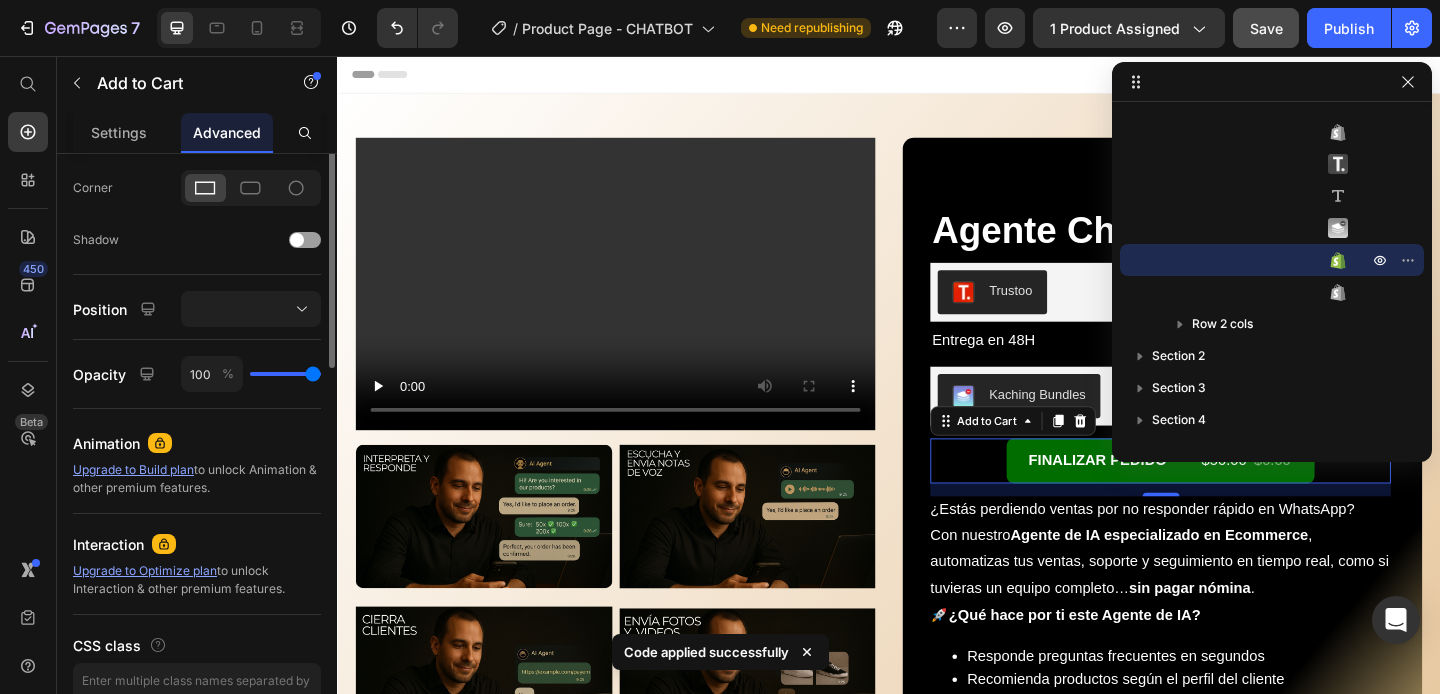 scroll, scrollTop: 708, scrollLeft: 0, axis: vertical 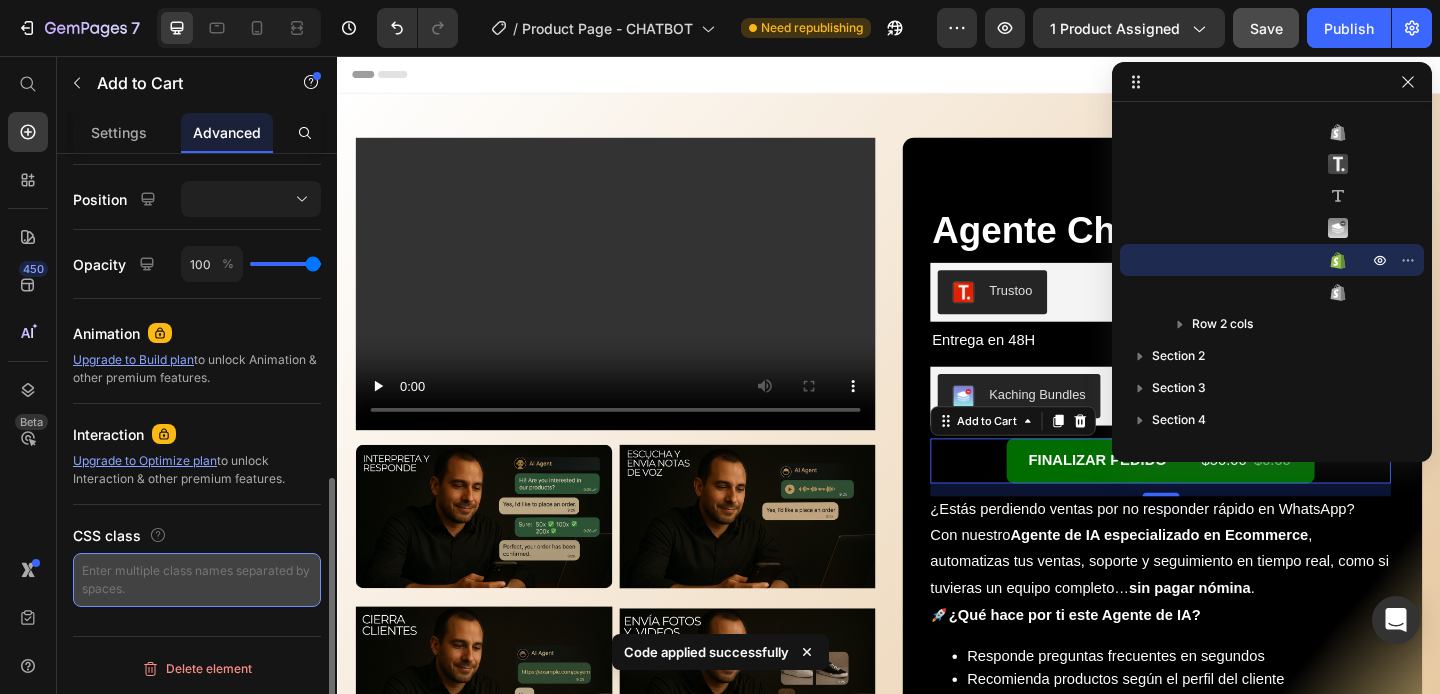 click at bounding box center (197, 580) 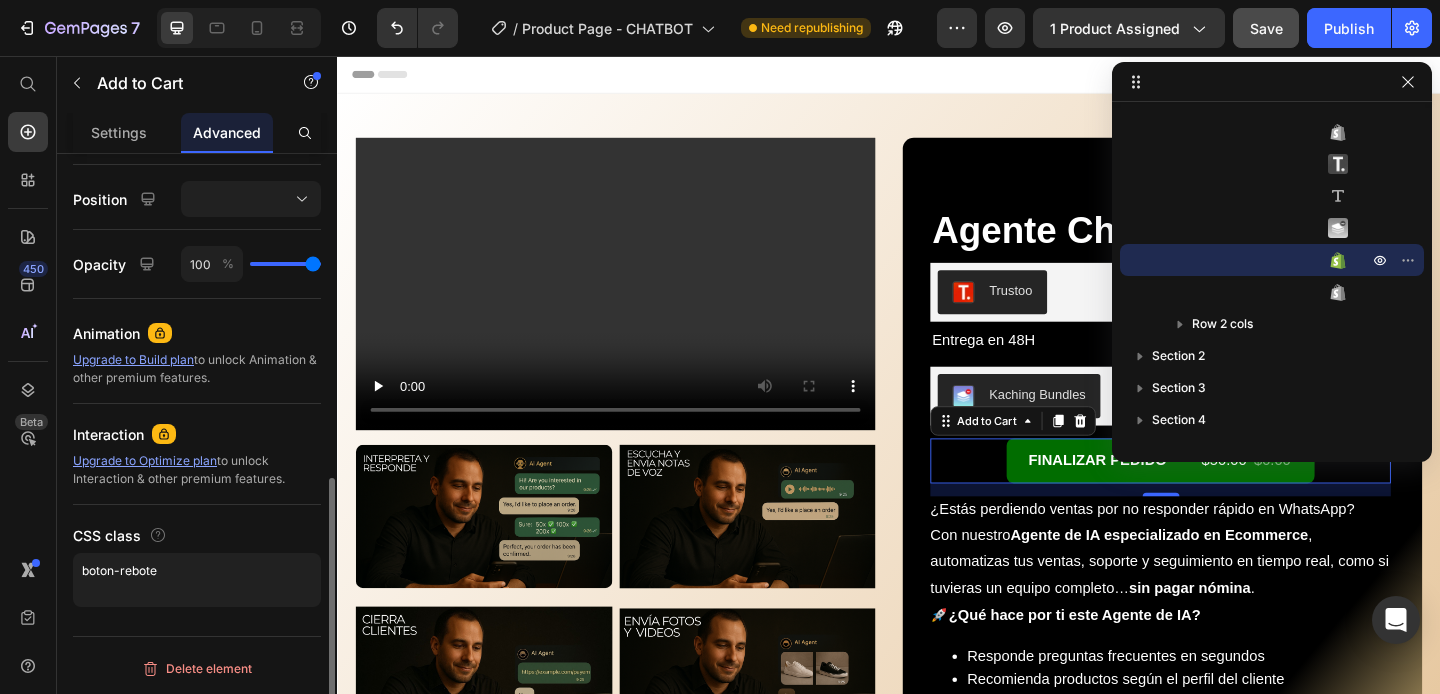 click on "CSS class" at bounding box center [197, 535] 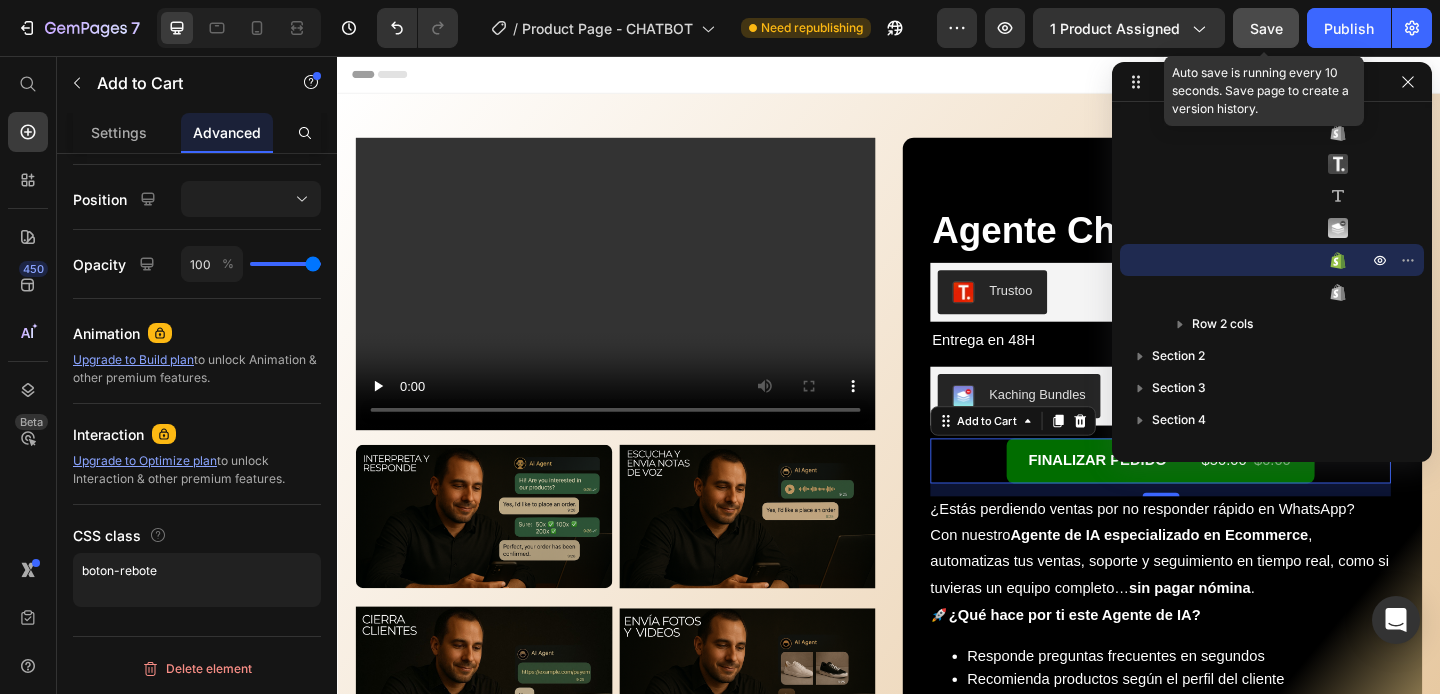 click on "Save" 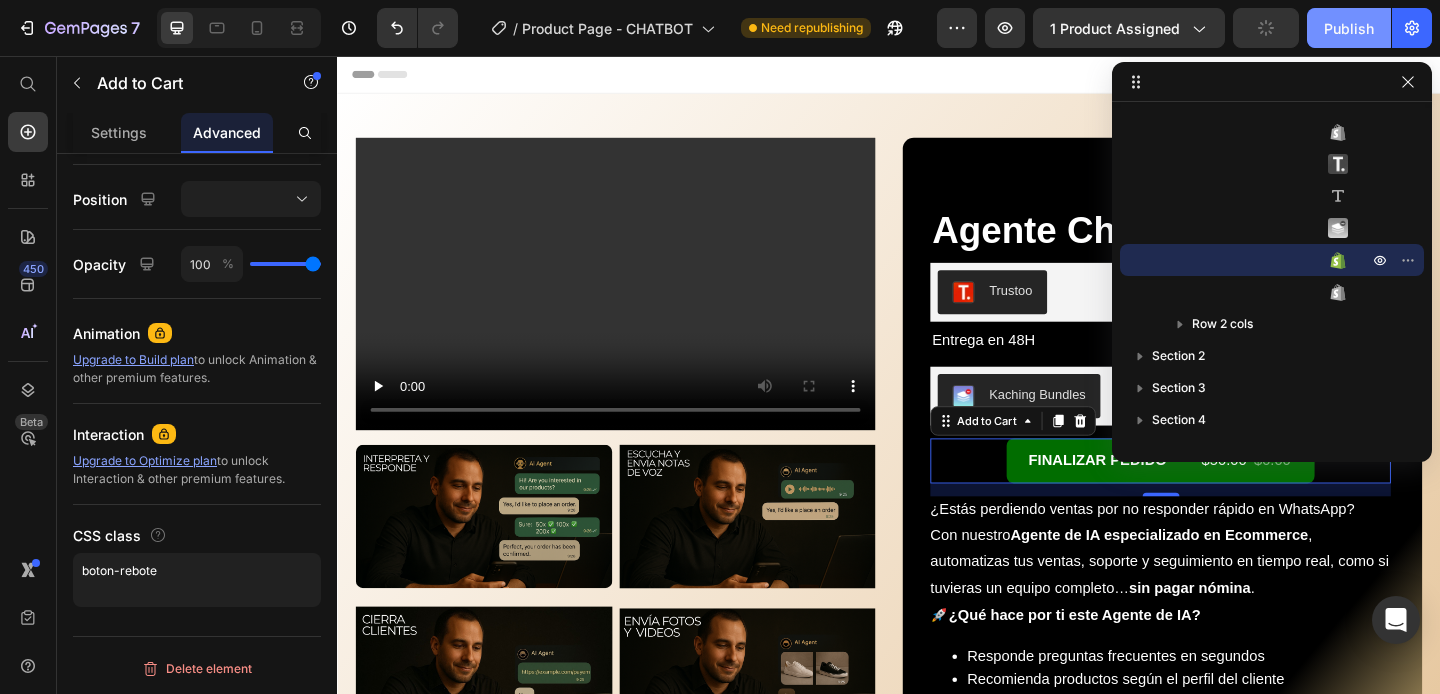click on "Publish" at bounding box center [1349, 28] 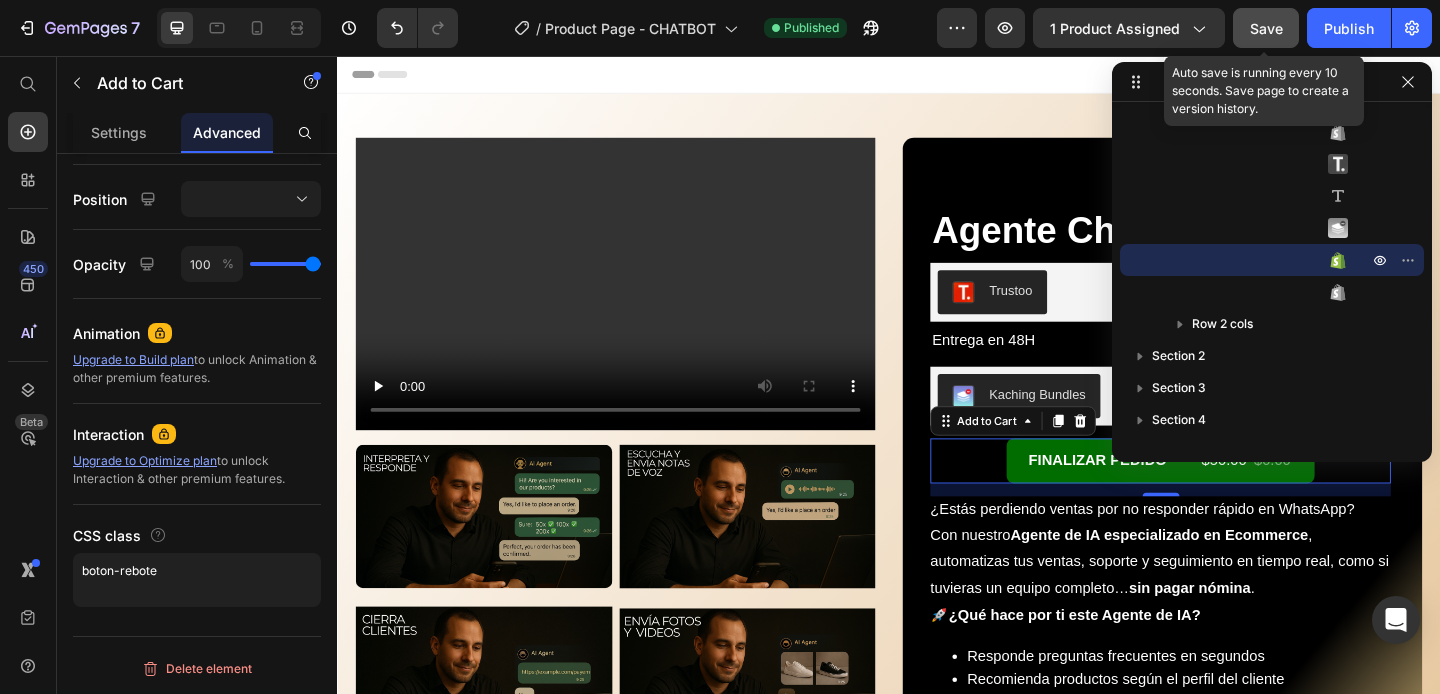 click on "Save" 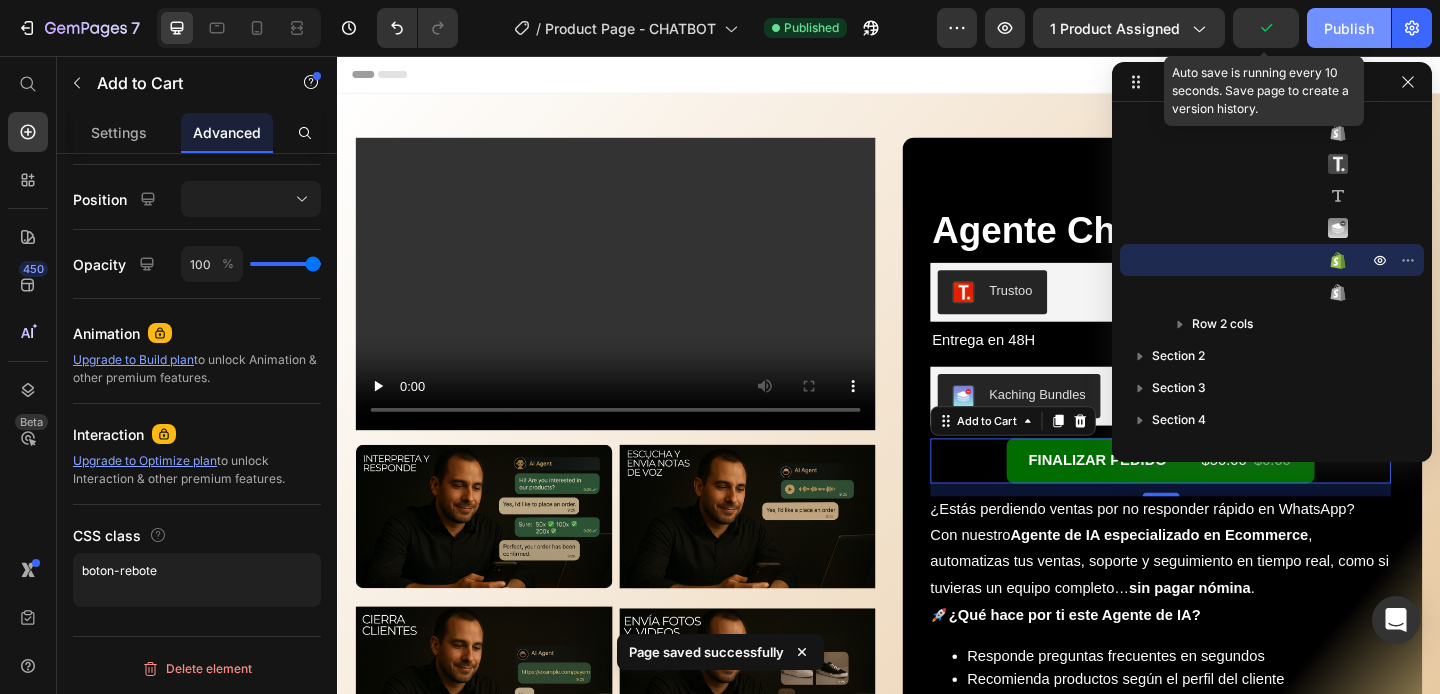 click on "Publish" 